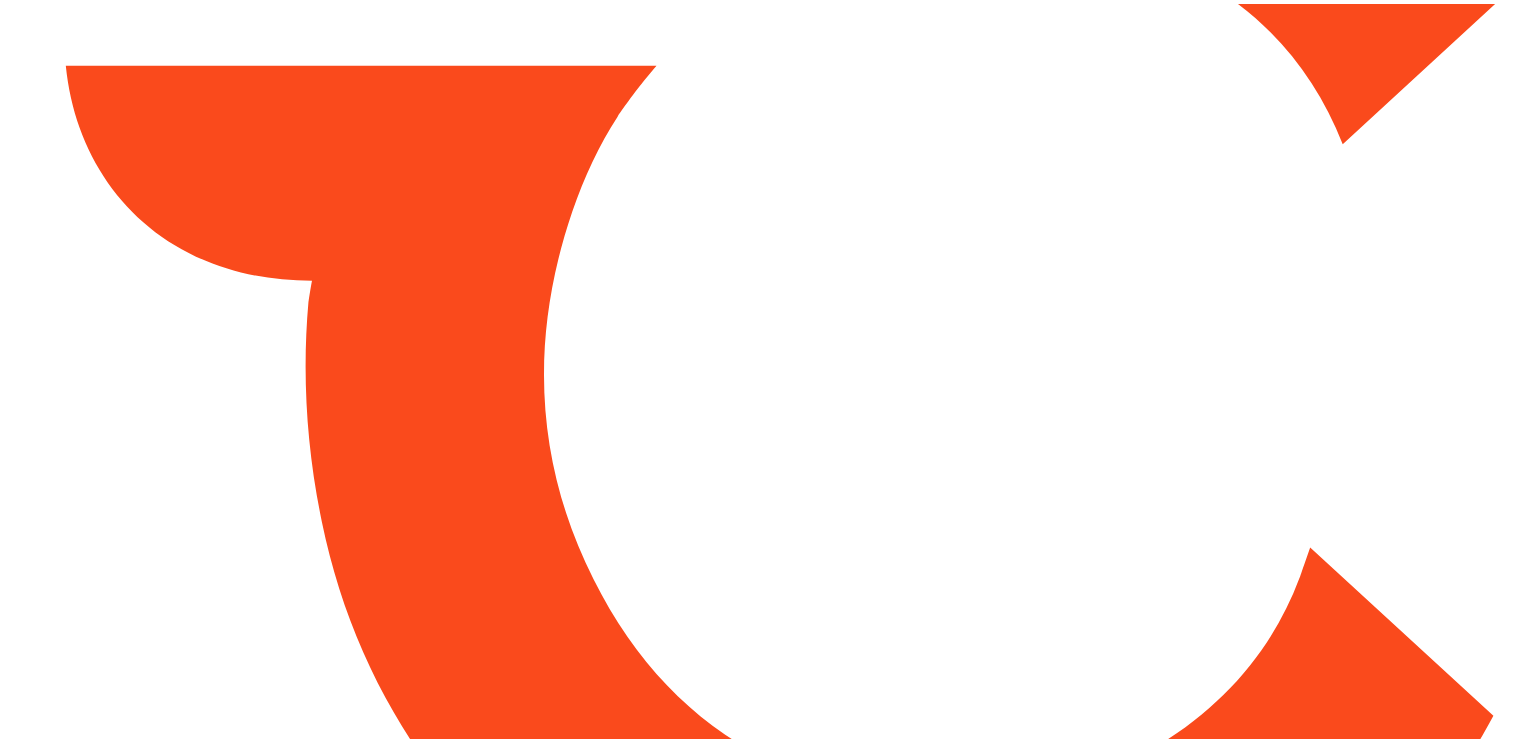 scroll, scrollTop: 0, scrollLeft: 0, axis: both 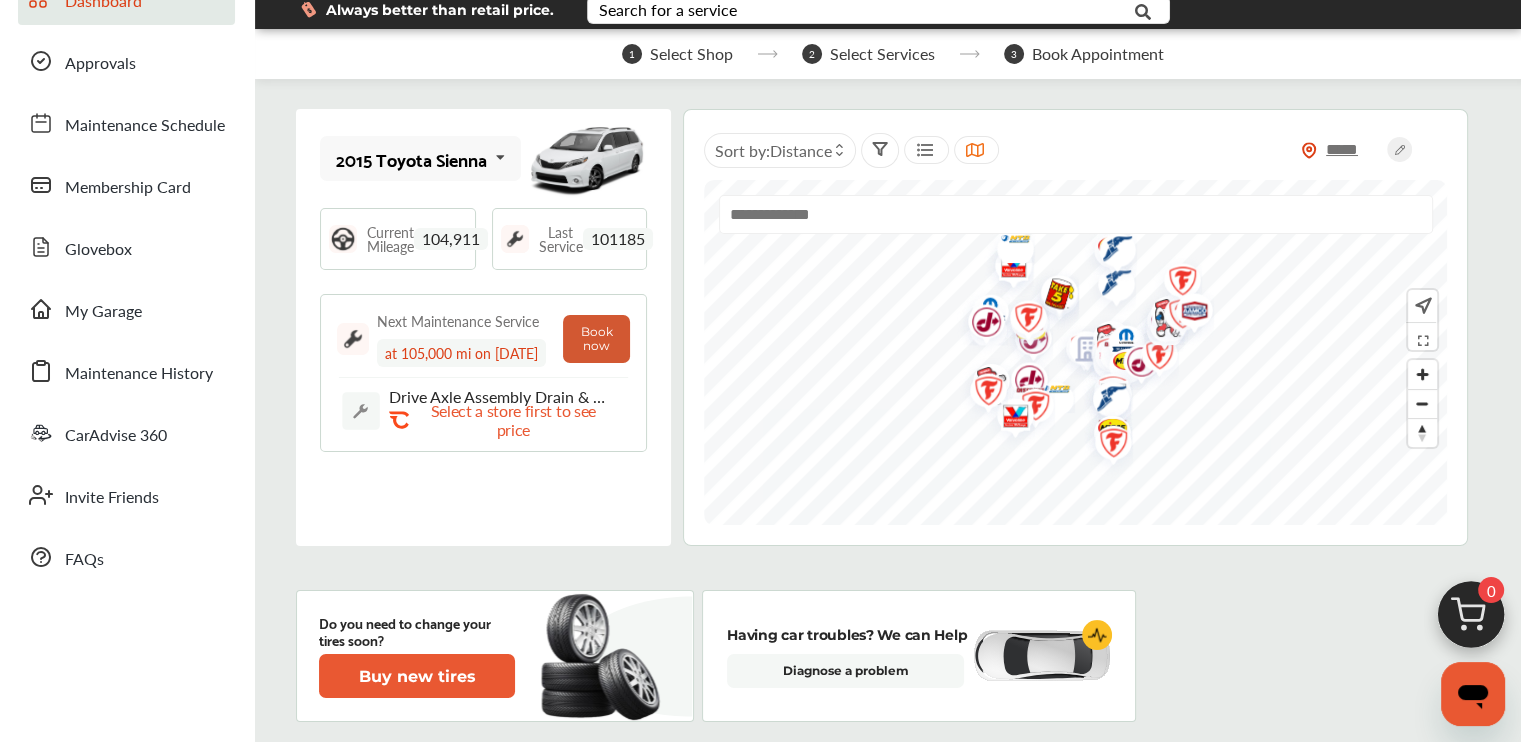 click on "Book now" at bounding box center [596, 339] 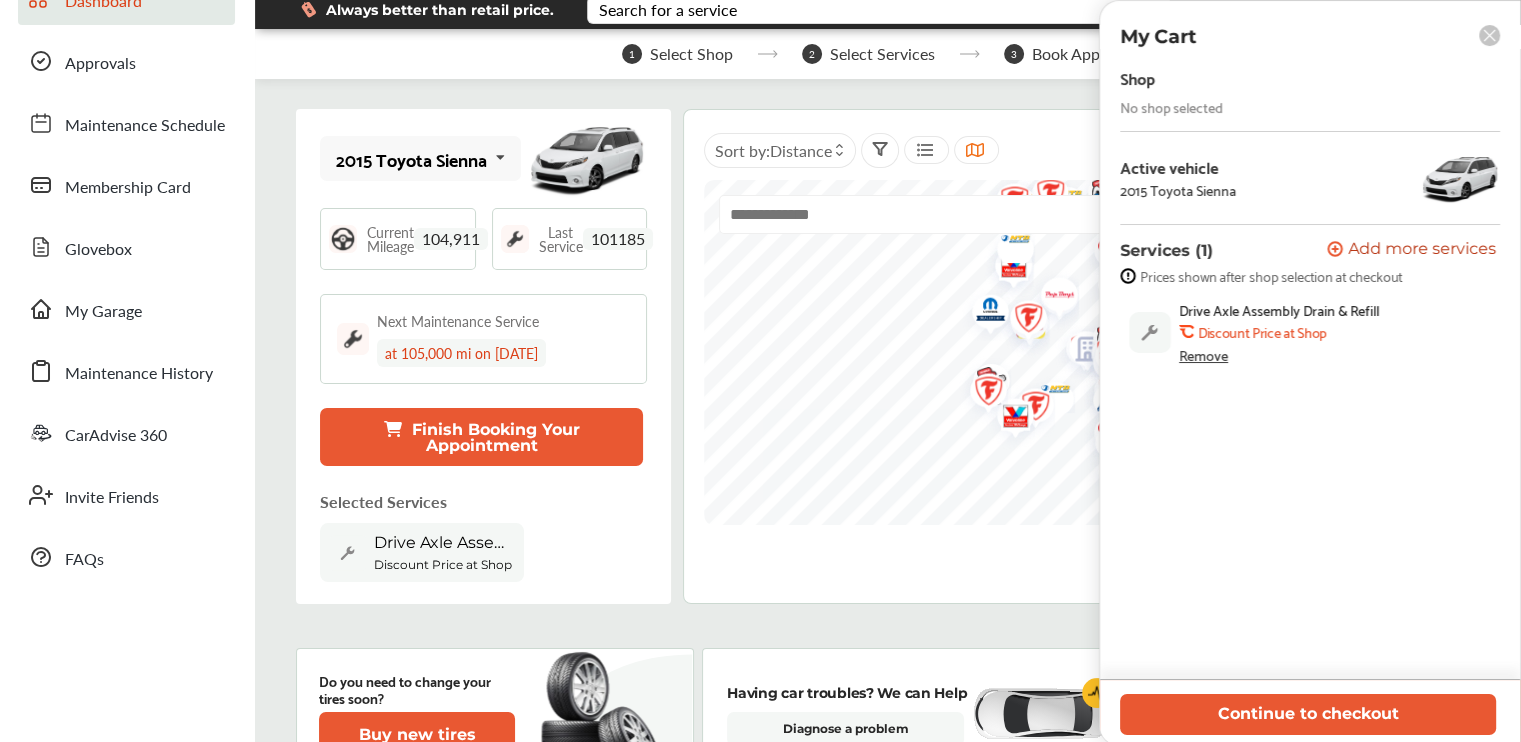 click on "Remove" at bounding box center [1203, 355] 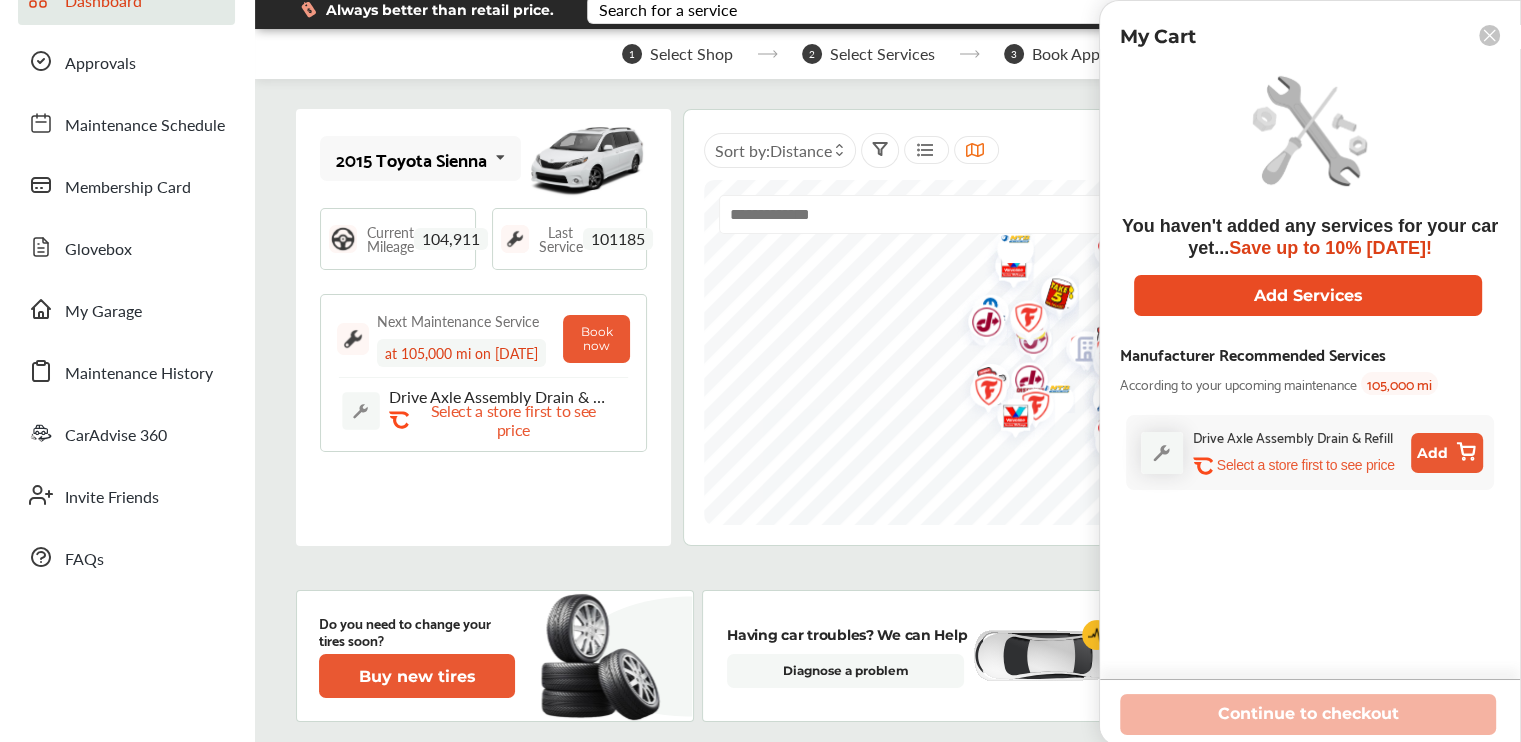 click on "Add Services" at bounding box center [1308, 295] 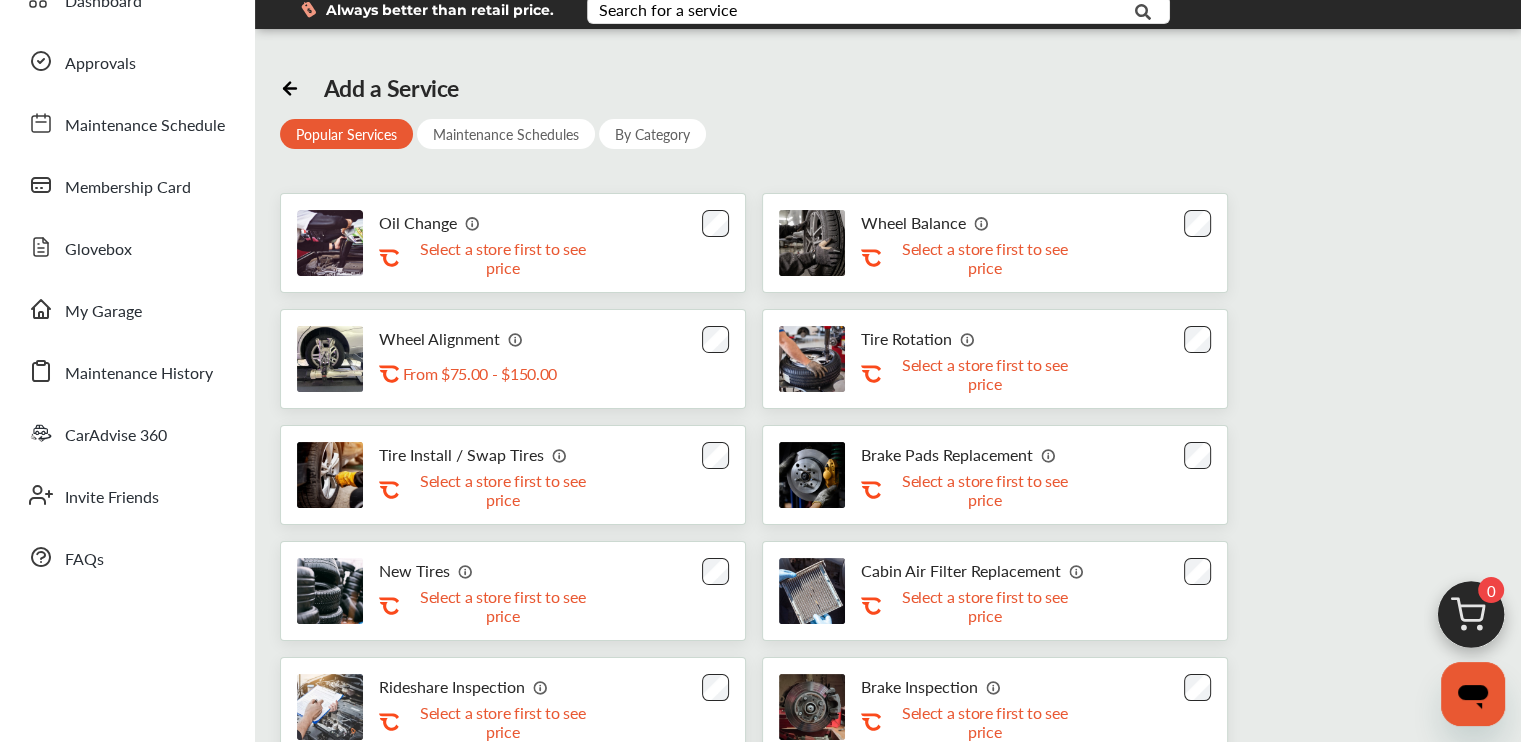 scroll, scrollTop: 0, scrollLeft: 0, axis: both 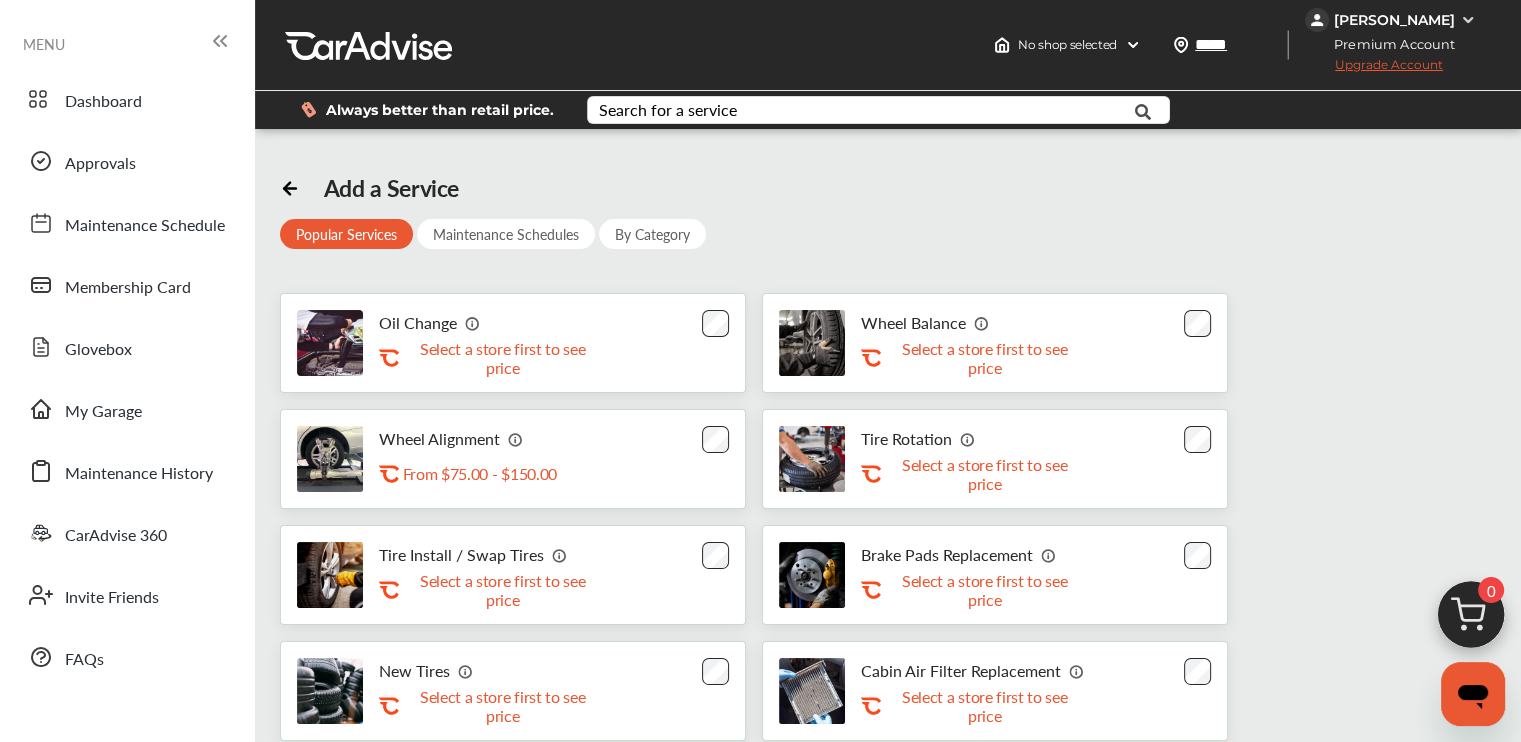 click on "Select a store first to see price" at bounding box center [503, 358] 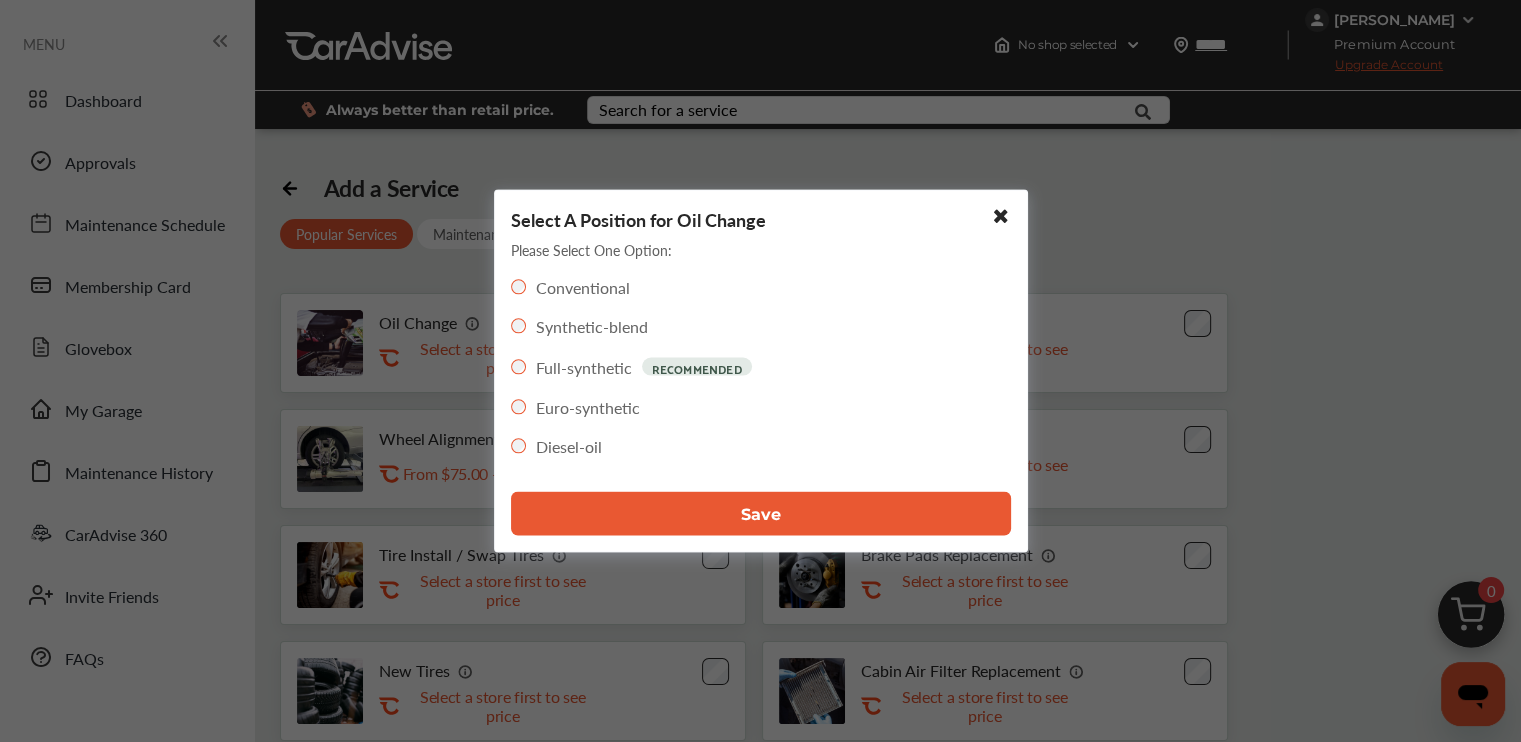 click on "Save" at bounding box center (761, 514) 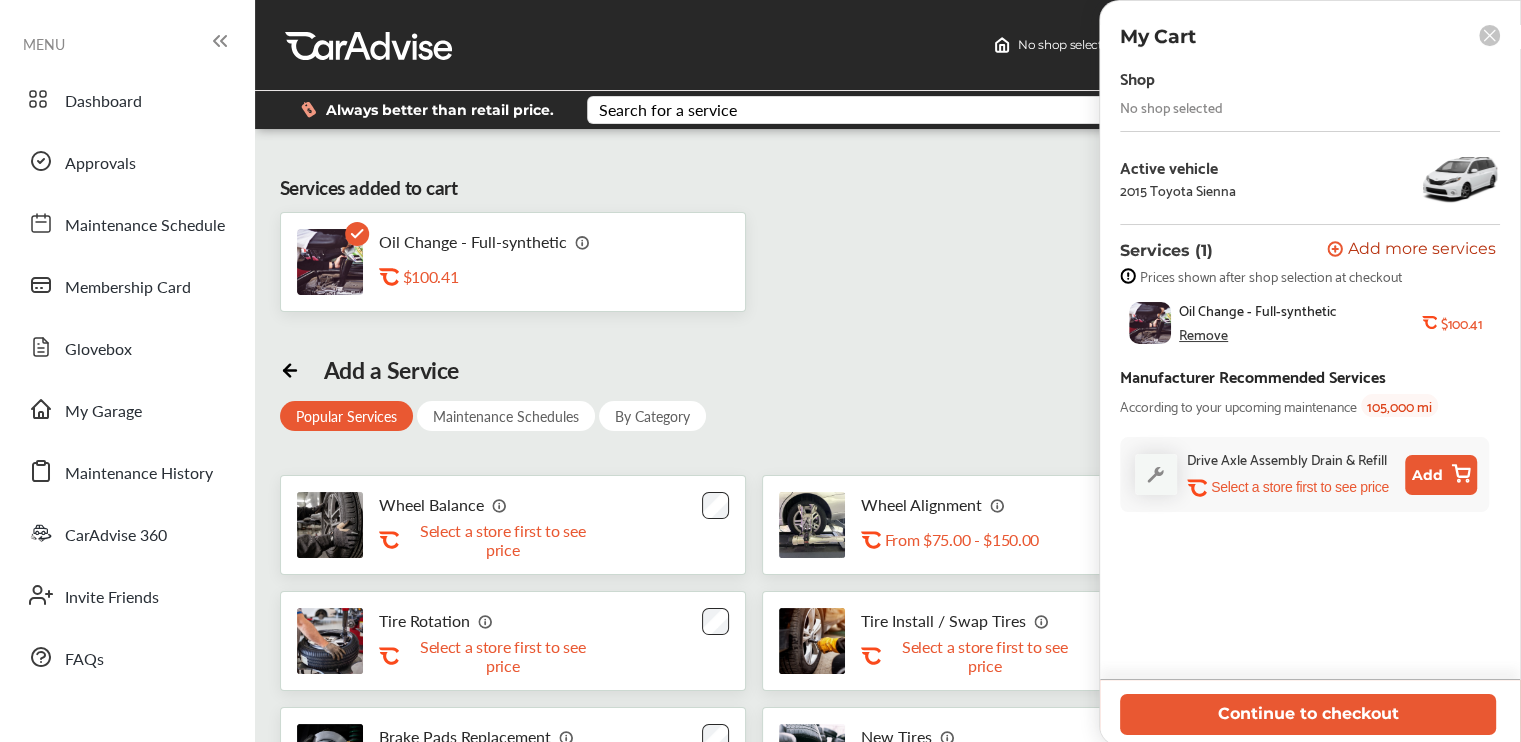 click on "Add a Service Popular Services Maintenance Schedules By Category Wheel Balance
.st0{fill:#FA4A1C;}
Select a store first to see price Wheel Alignment
.st0{fill:#FA4A1C;}
From  $75.00 - $150.00 Tire Rotation
.st0{fill:#FA4A1C;}
Select a store first to see price Tire Install / Swap Tires
.st0{fill:#FA4A1C;}
Select a store first to see price Brake Pads Replacement
.st0{fill:#FA4A1C;}
Select a store first to see price New Tires
.st0{fill:#FA4A1C;}
Select a store first to see price Cabin Air Filter Replacement
.st0{fill:#FA4A1C;}
Select a store first to see price Rideshare Inspection
.st0{fill:#FA4A1C;}
Select a store first to see price Brake Inspection
.st0{fill:#FA4A1C;}
Select a store first to see price Wiper Blade Replacement
.st0{fill:#FA4A1C;}
Select a store first to see price Battery Replacement (Avg Price)
.st0{fill:#FA4A1C;}" at bounding box center [888, 813] 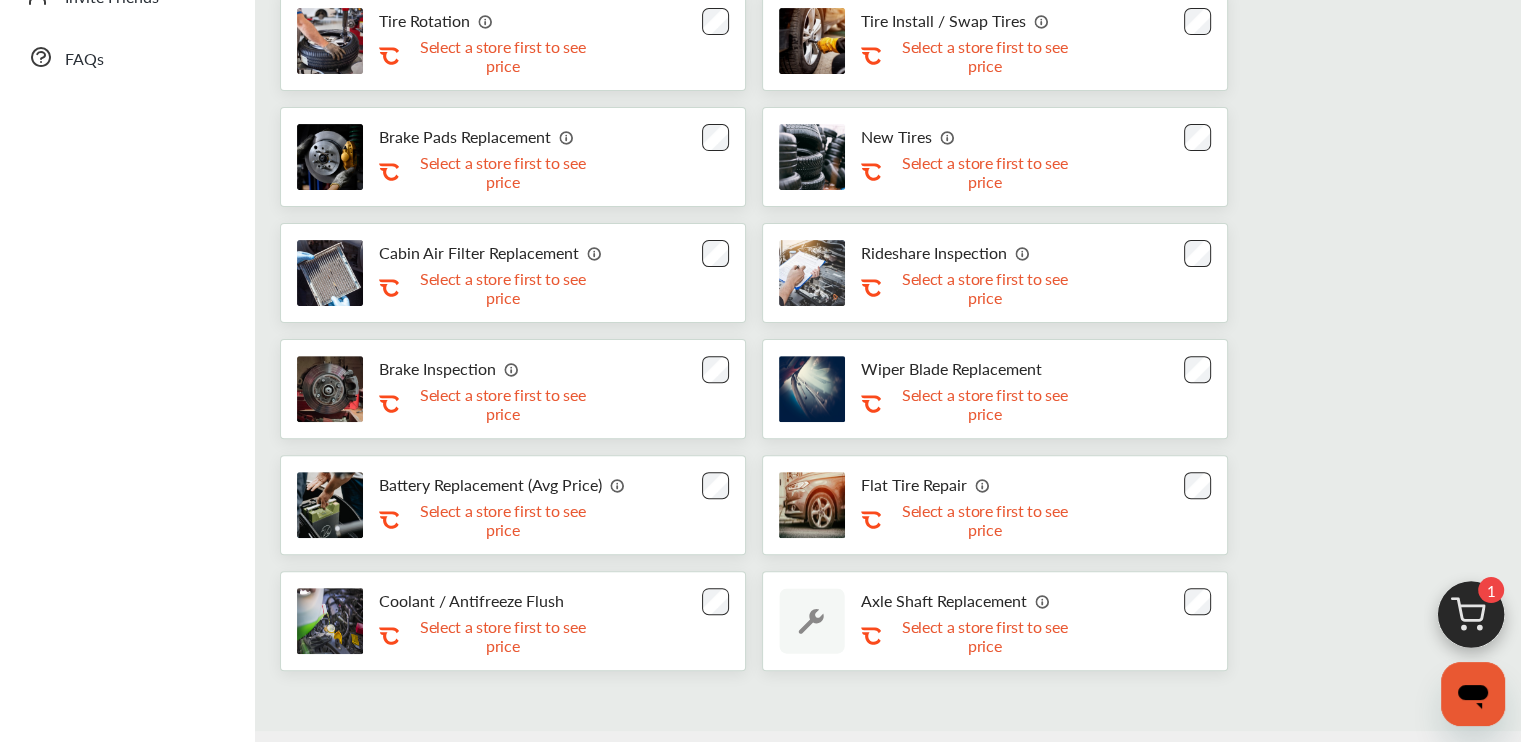 scroll, scrollTop: 500, scrollLeft: 0, axis: vertical 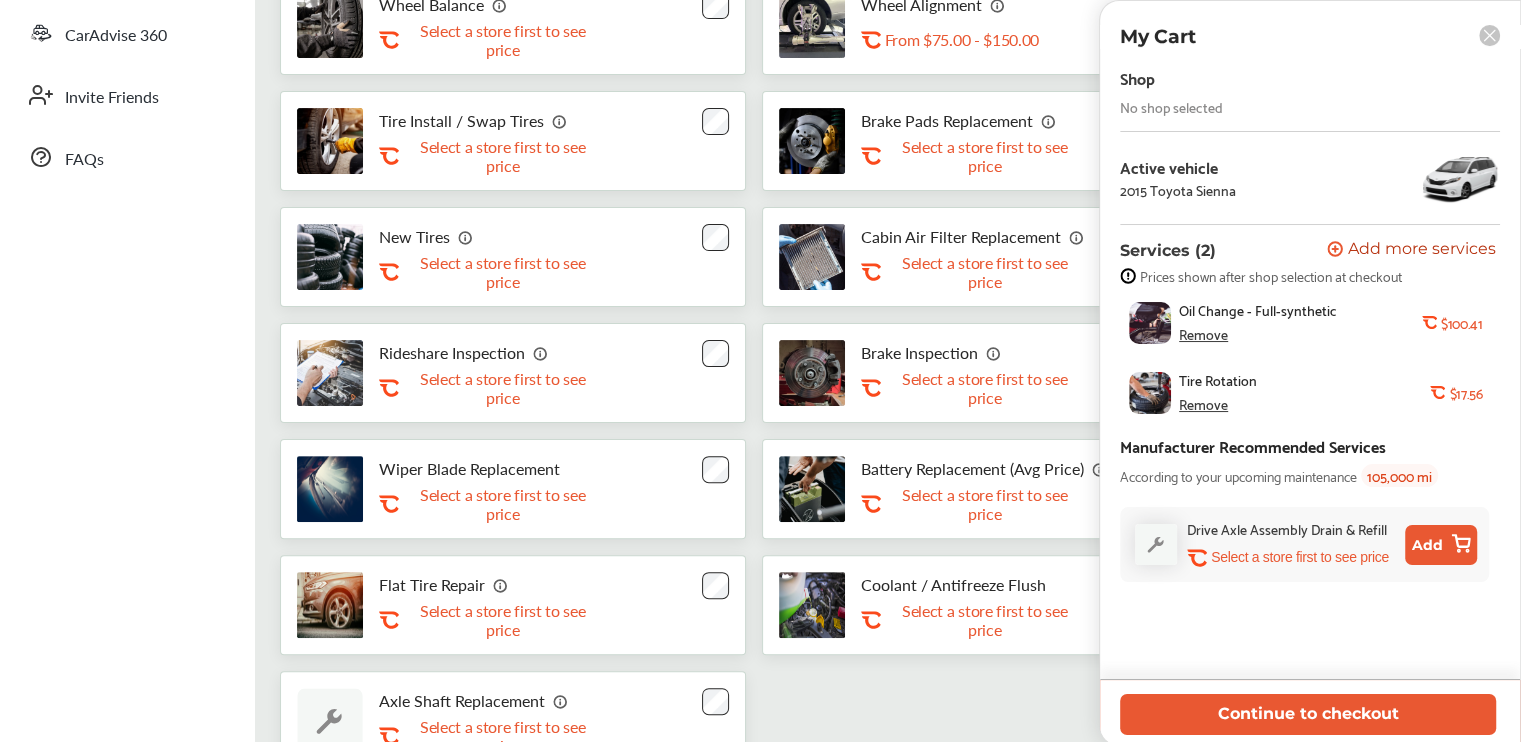 click on "No shop selected" at bounding box center [1171, 107] 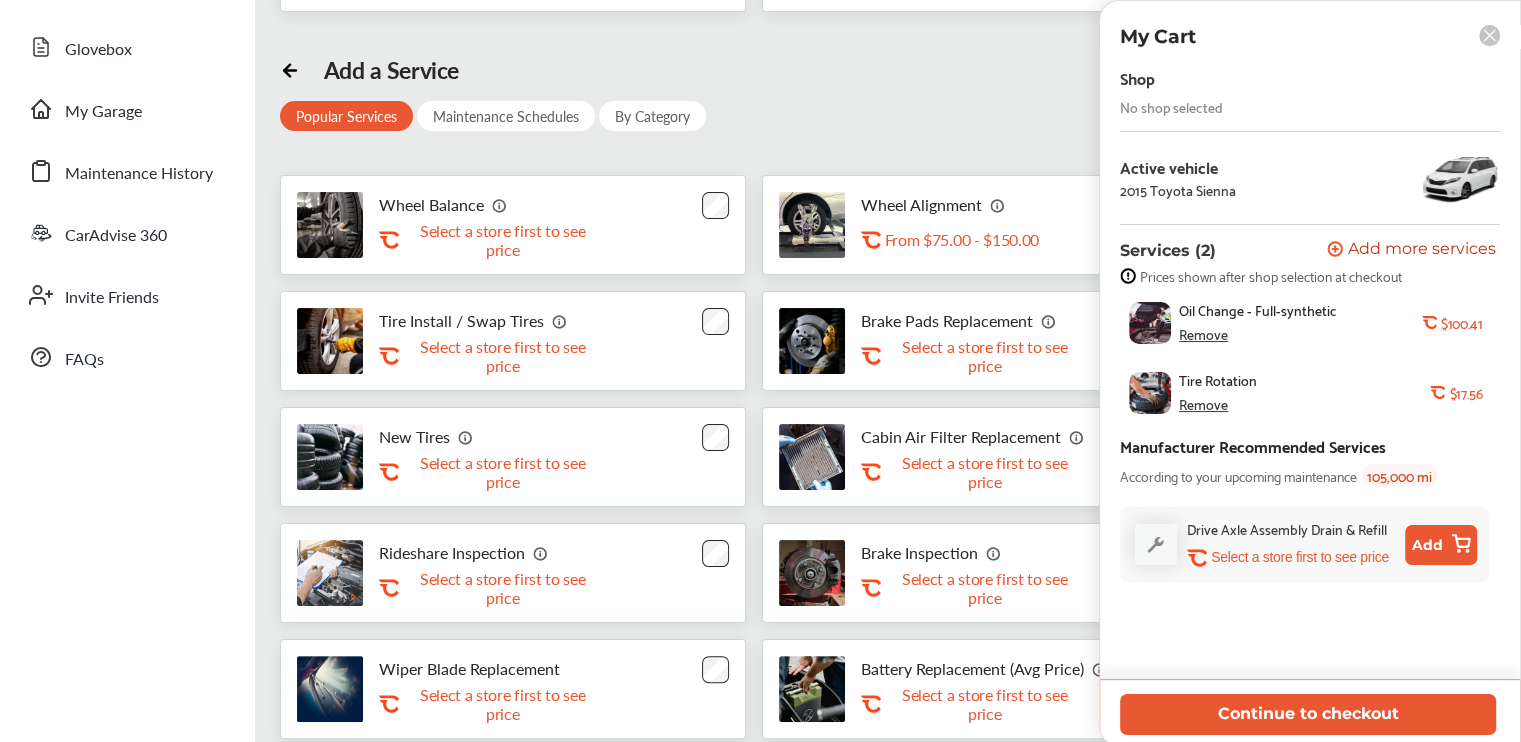 click 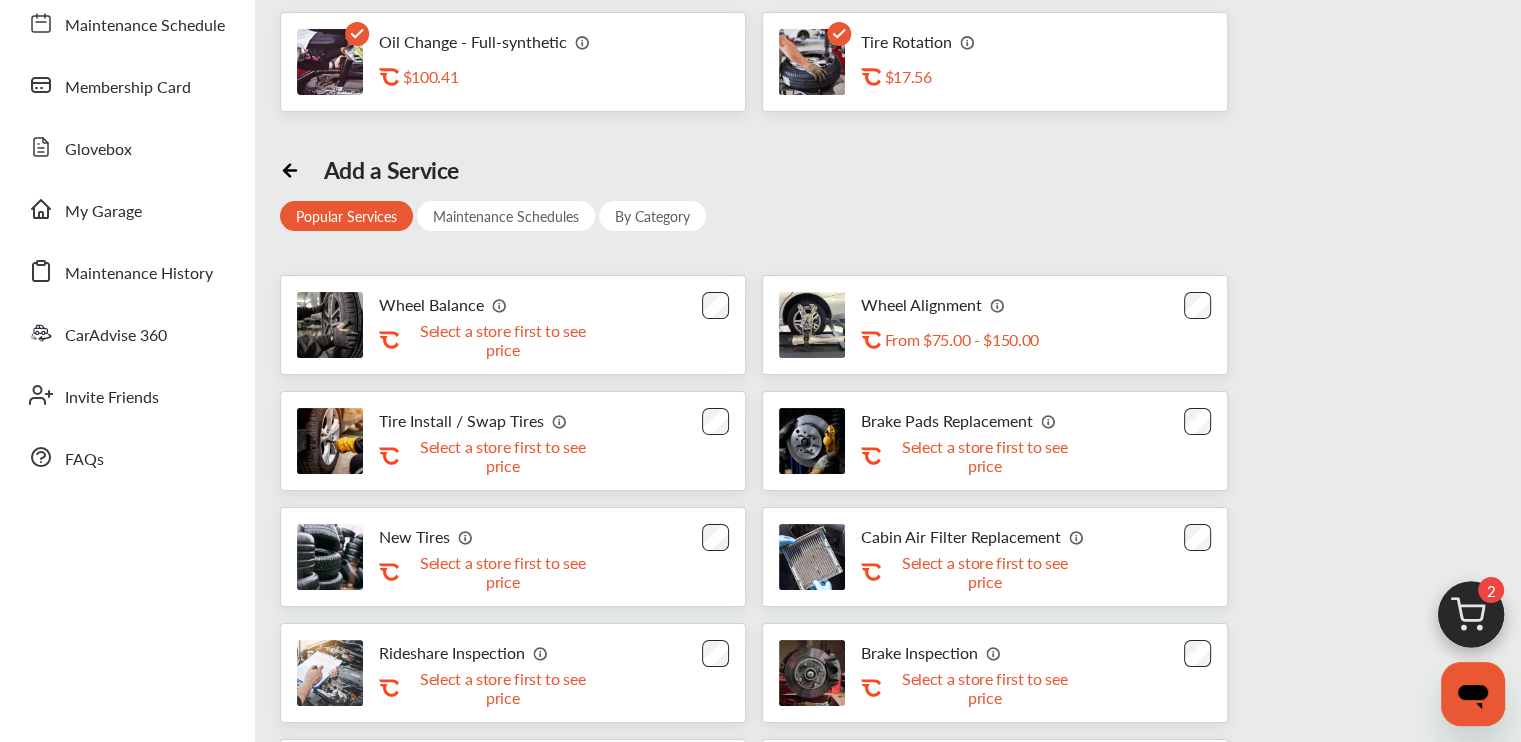 scroll, scrollTop: 0, scrollLeft: 0, axis: both 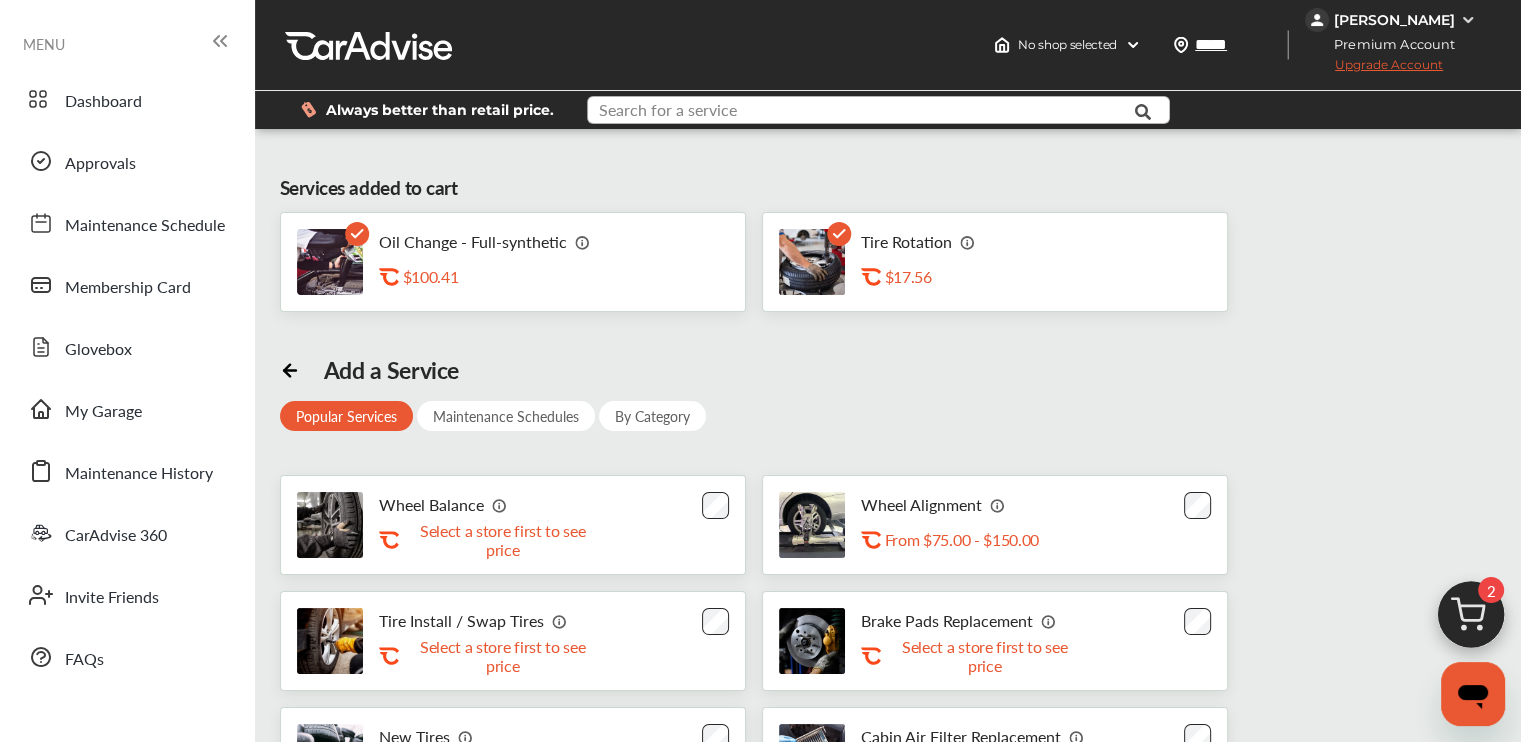 click at bounding box center (860, 112) 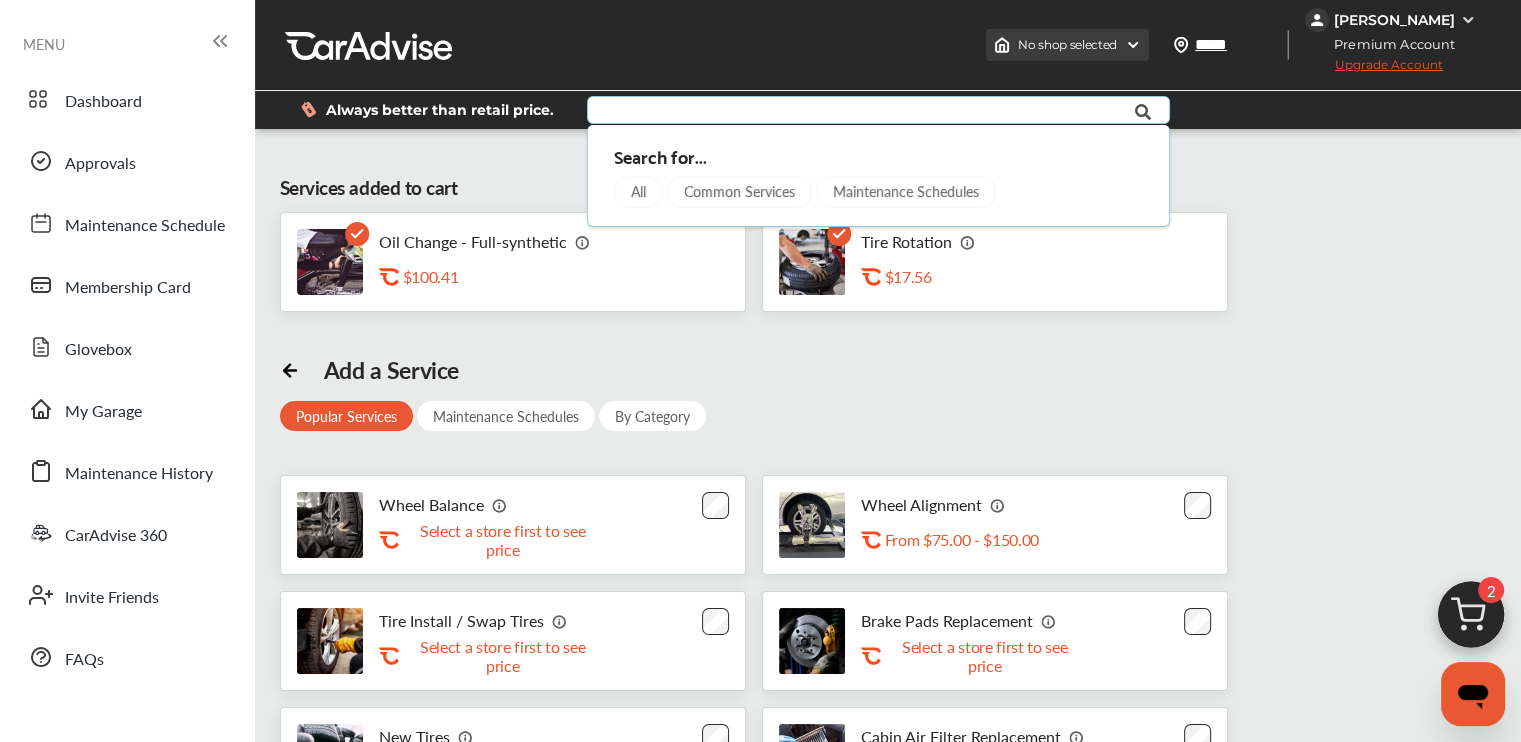 click on "No shop selected" at bounding box center [1067, 45] 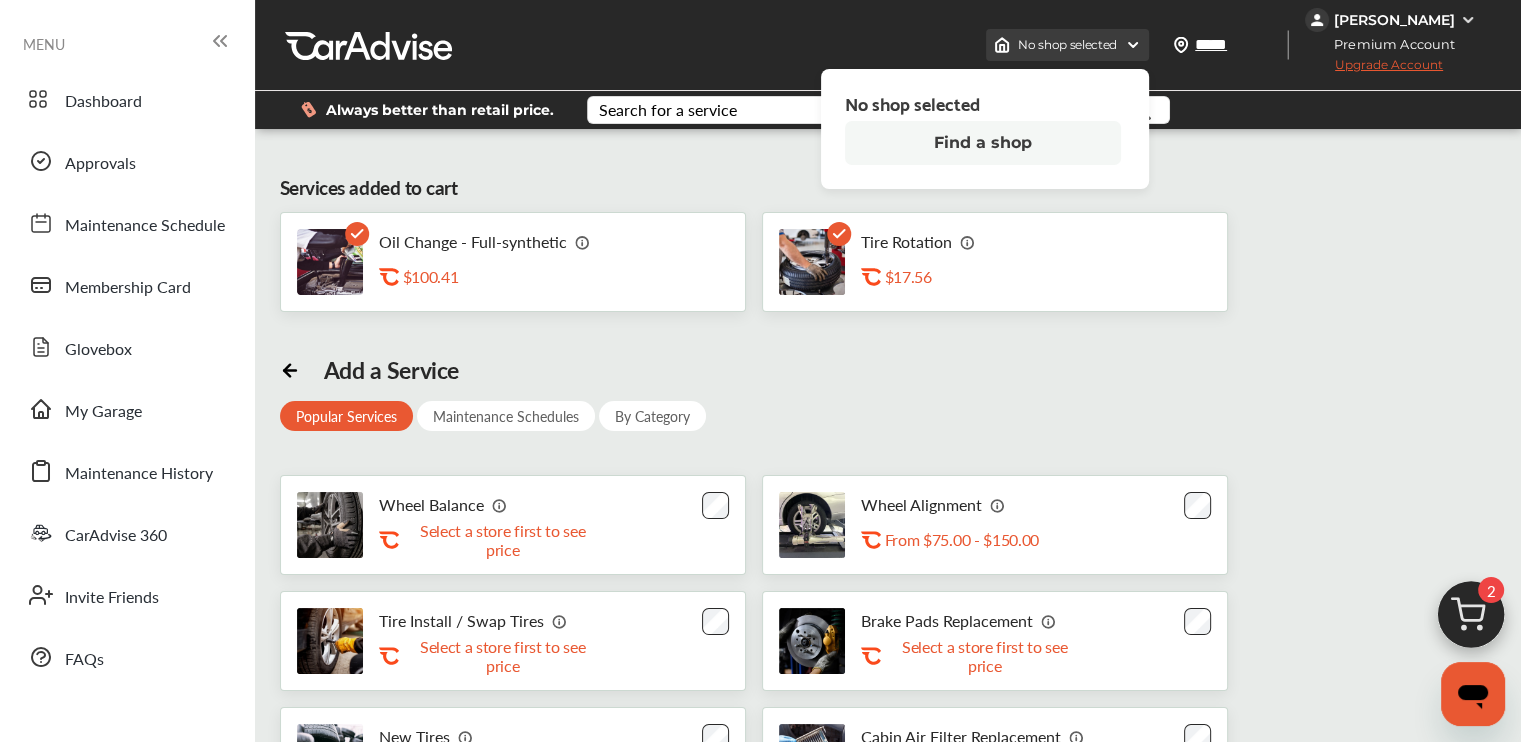 click at bounding box center (1133, 45) 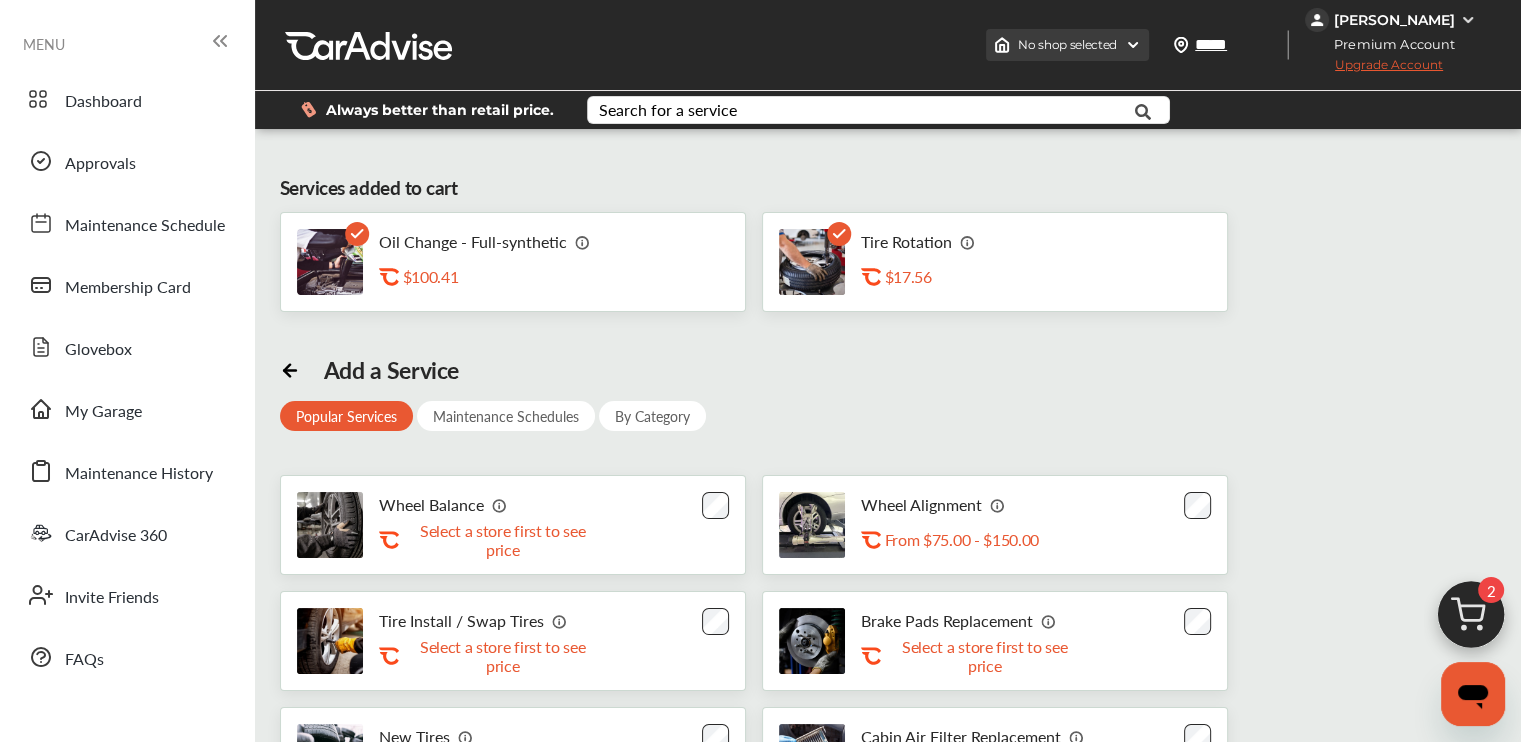 click on "No shop selected" at bounding box center [1067, 45] 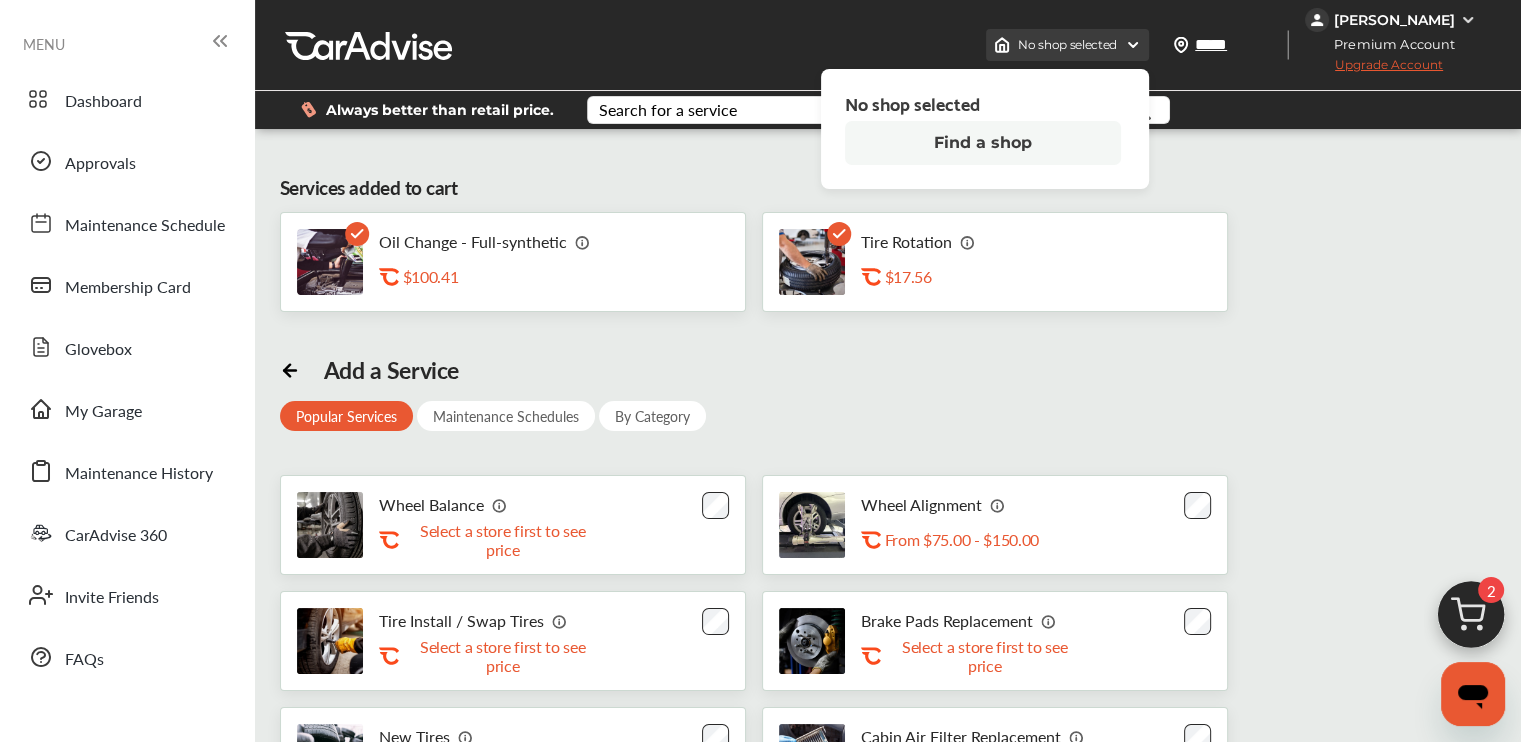 click on "No shop selected" at bounding box center [1067, 45] 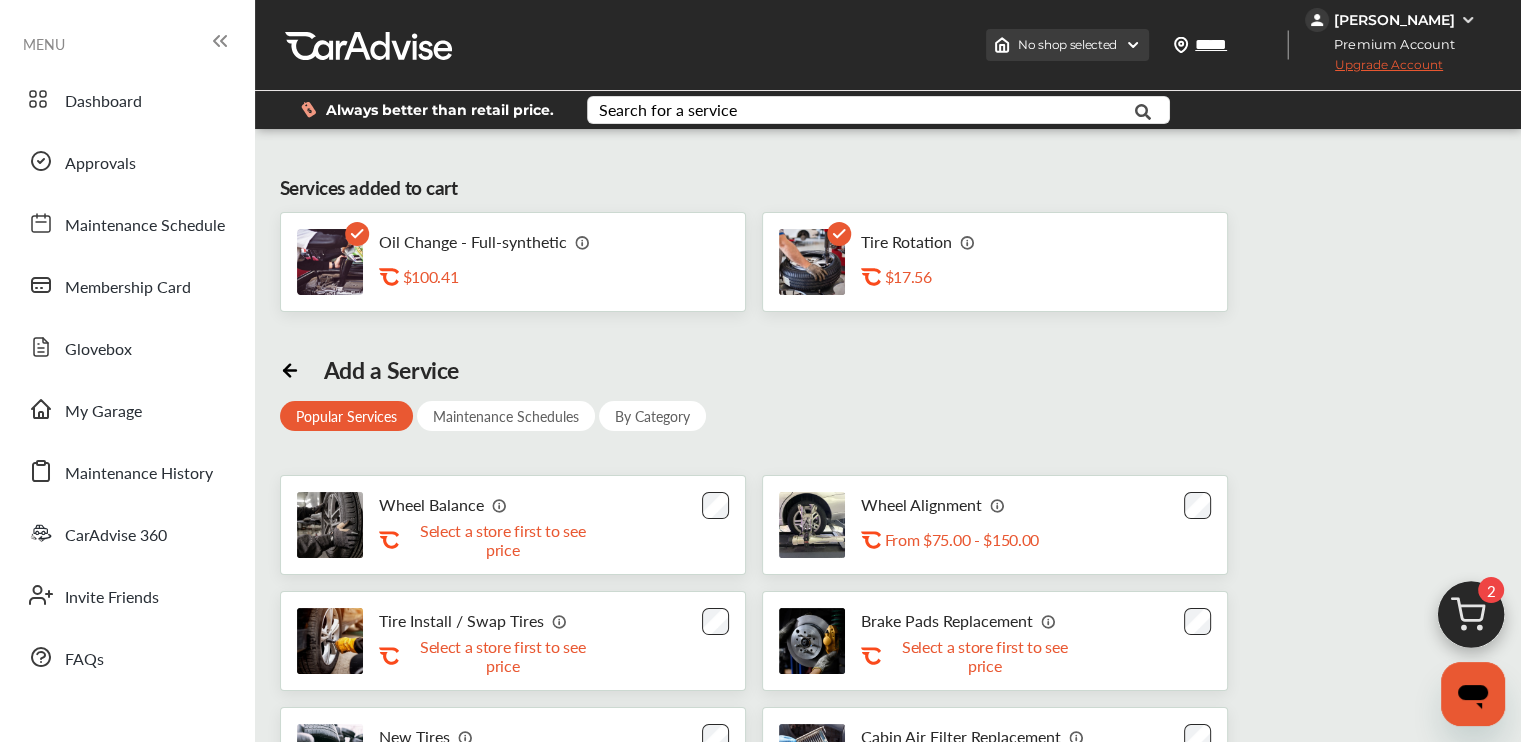click at bounding box center (1133, 45) 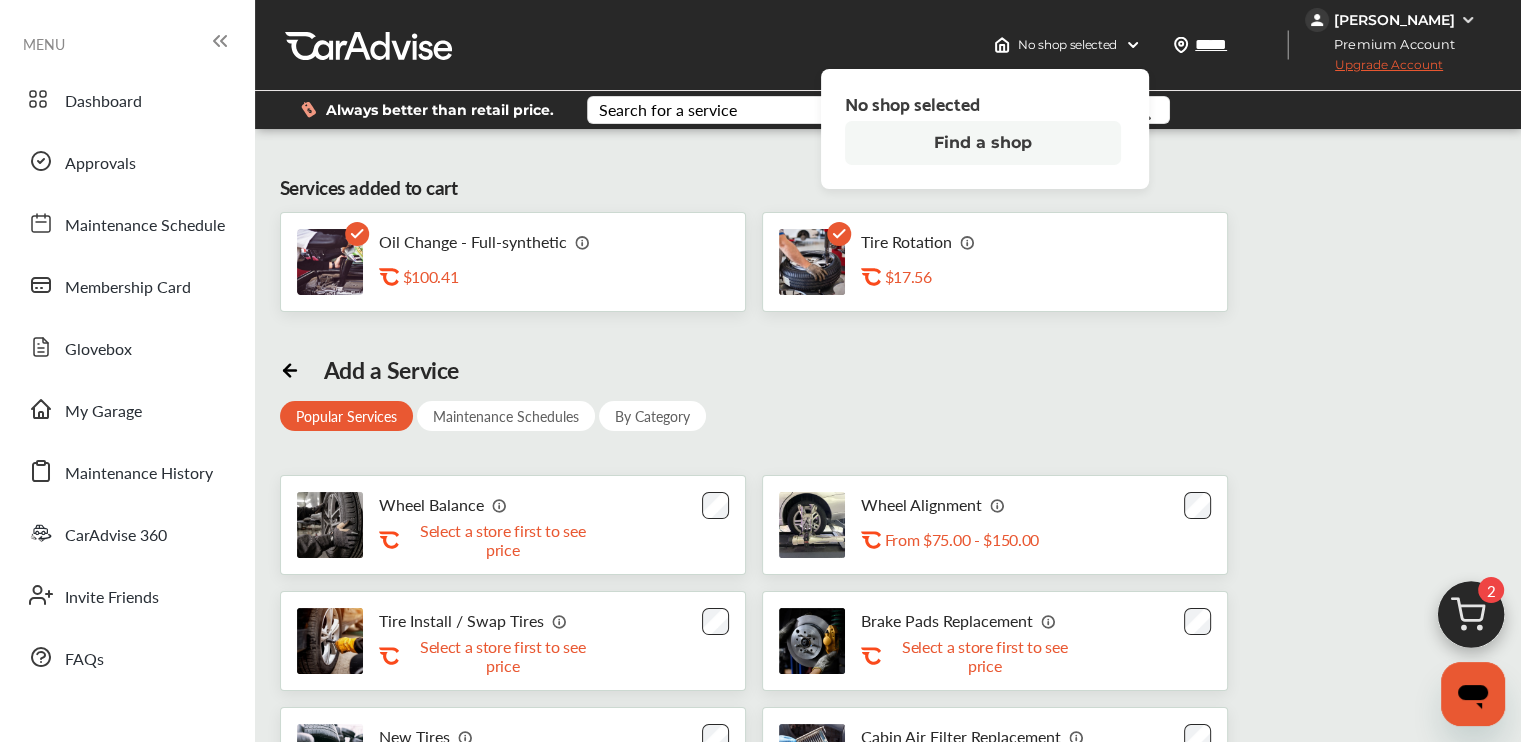 click on "Find a shop" at bounding box center (983, 143) 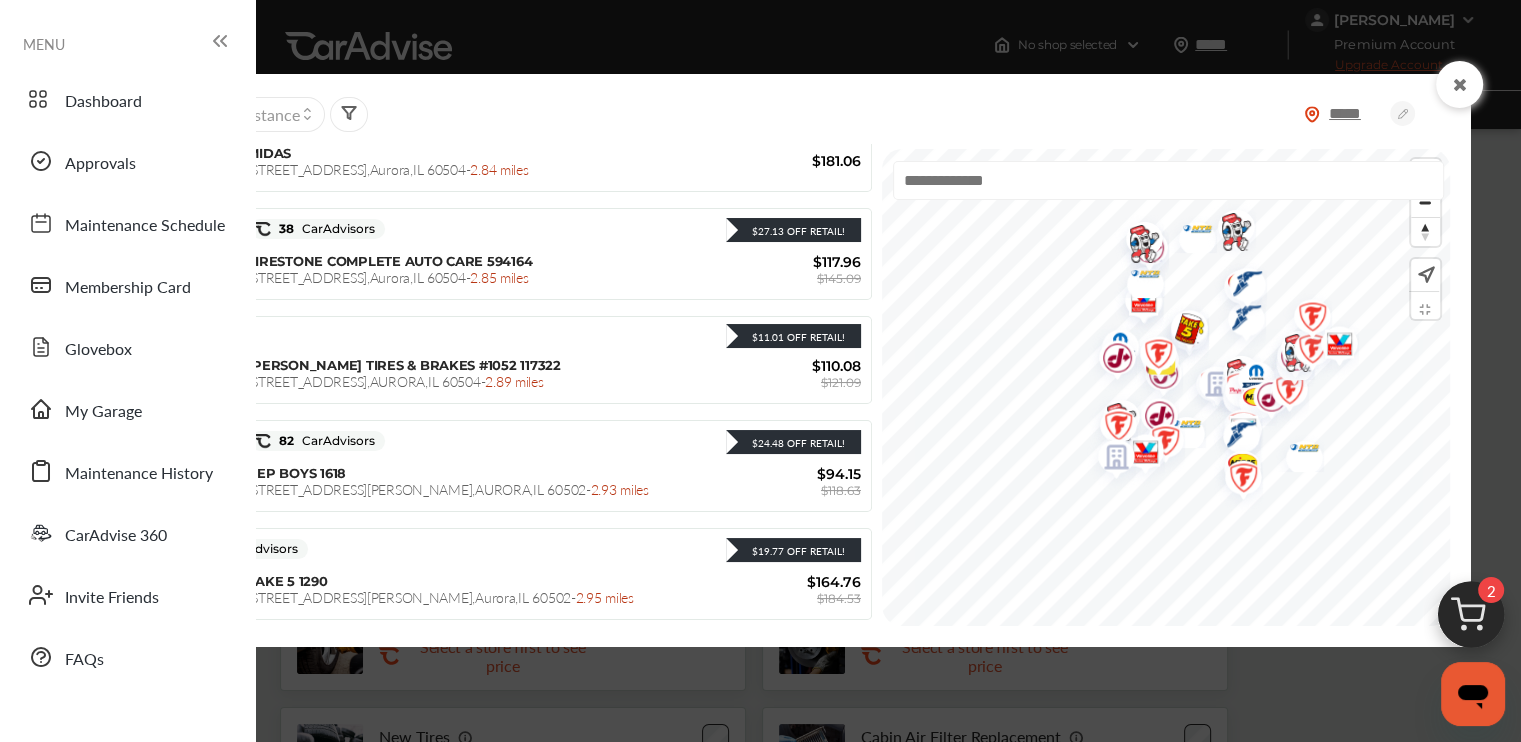 scroll, scrollTop: 536, scrollLeft: 0, axis: vertical 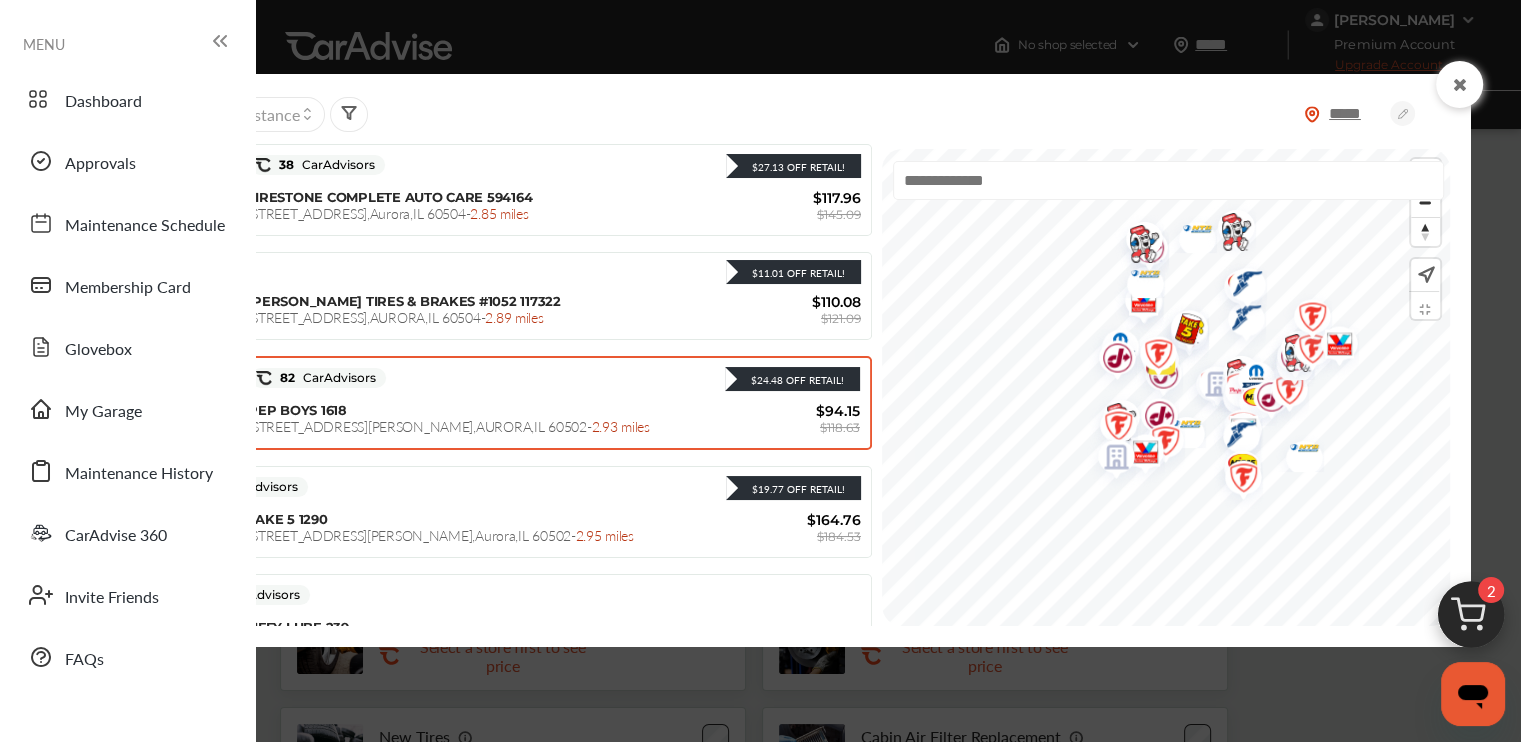 click on "[STREET_ADDRESS][PERSON_NAME]  -  2.93 miles" at bounding box center (448, 426) 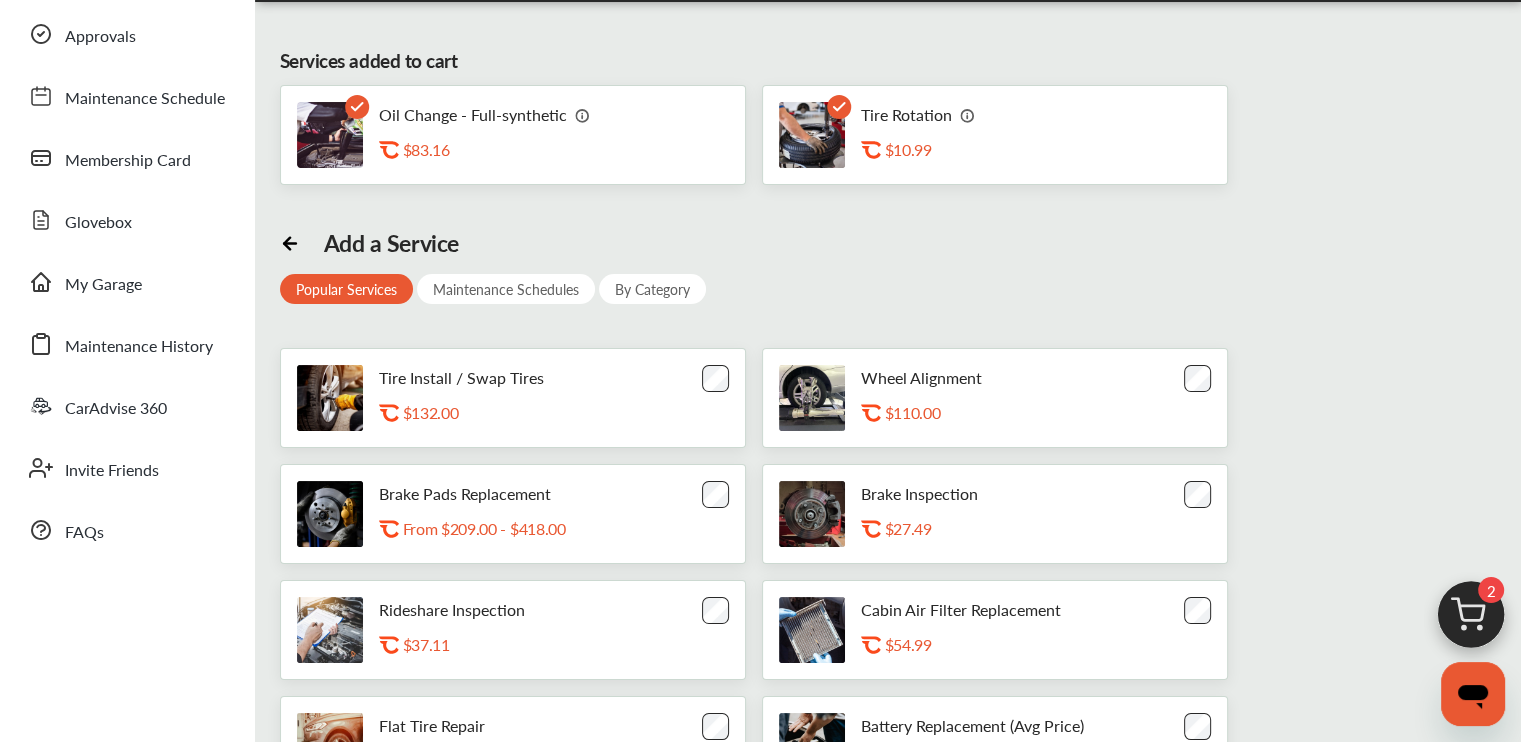 scroll, scrollTop: 0, scrollLeft: 0, axis: both 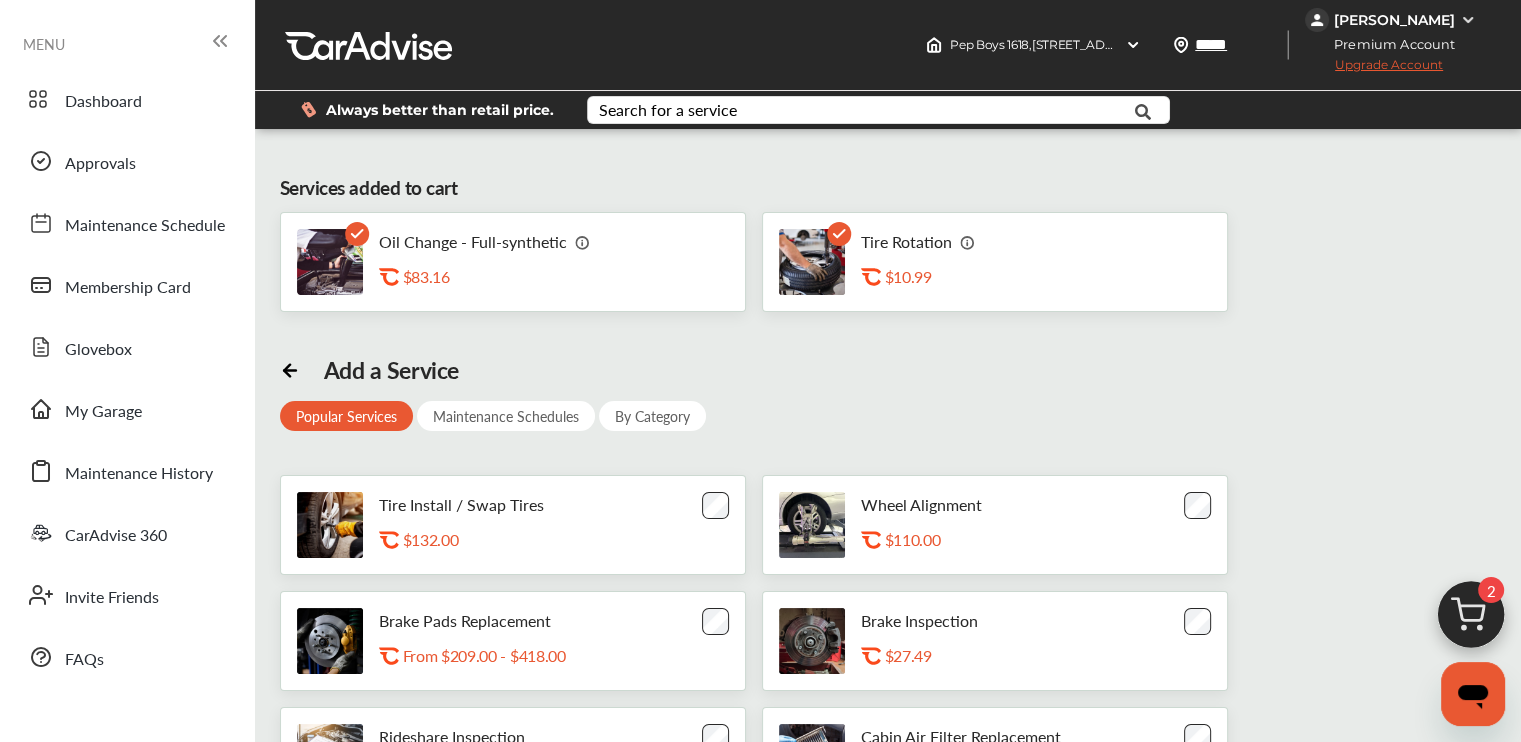 click 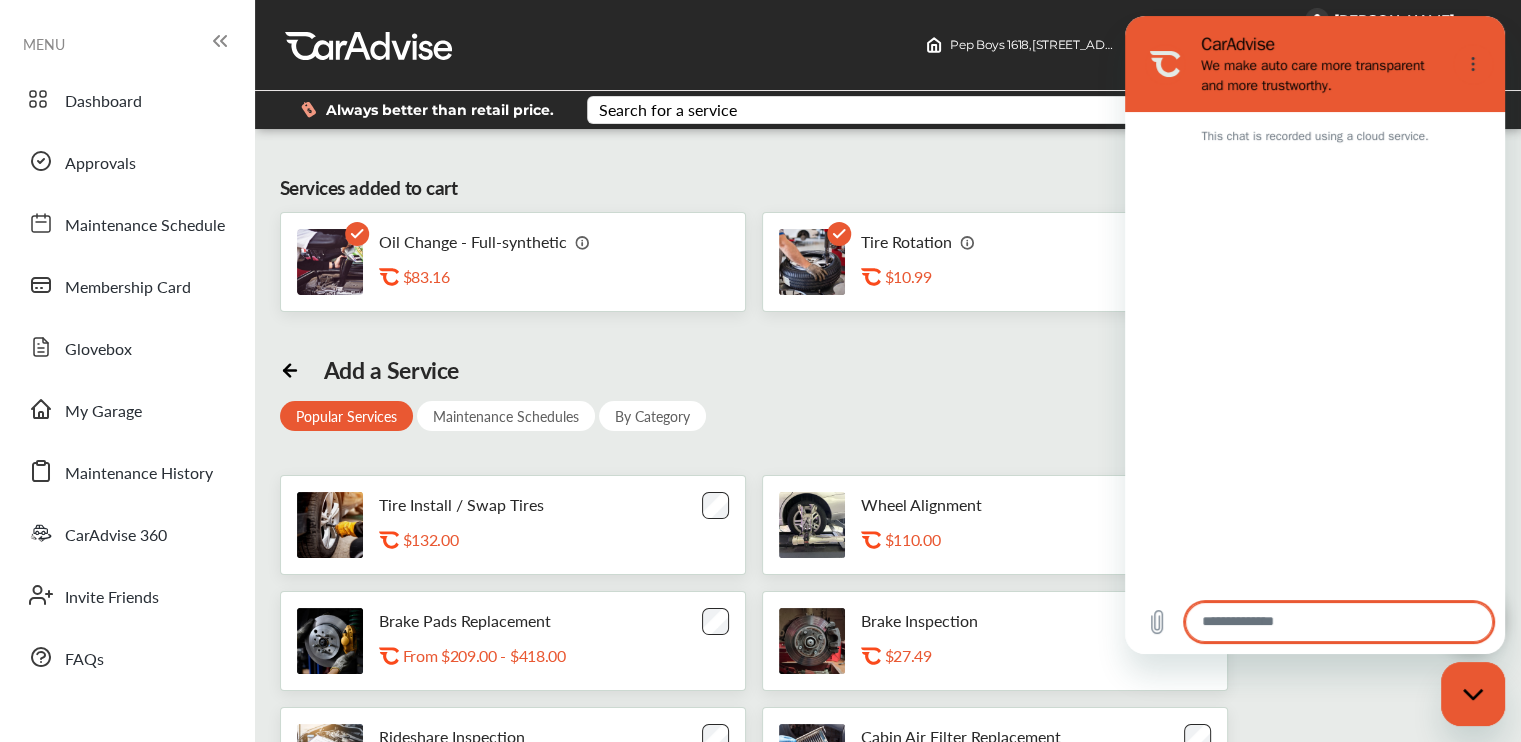 scroll, scrollTop: 0, scrollLeft: 0, axis: both 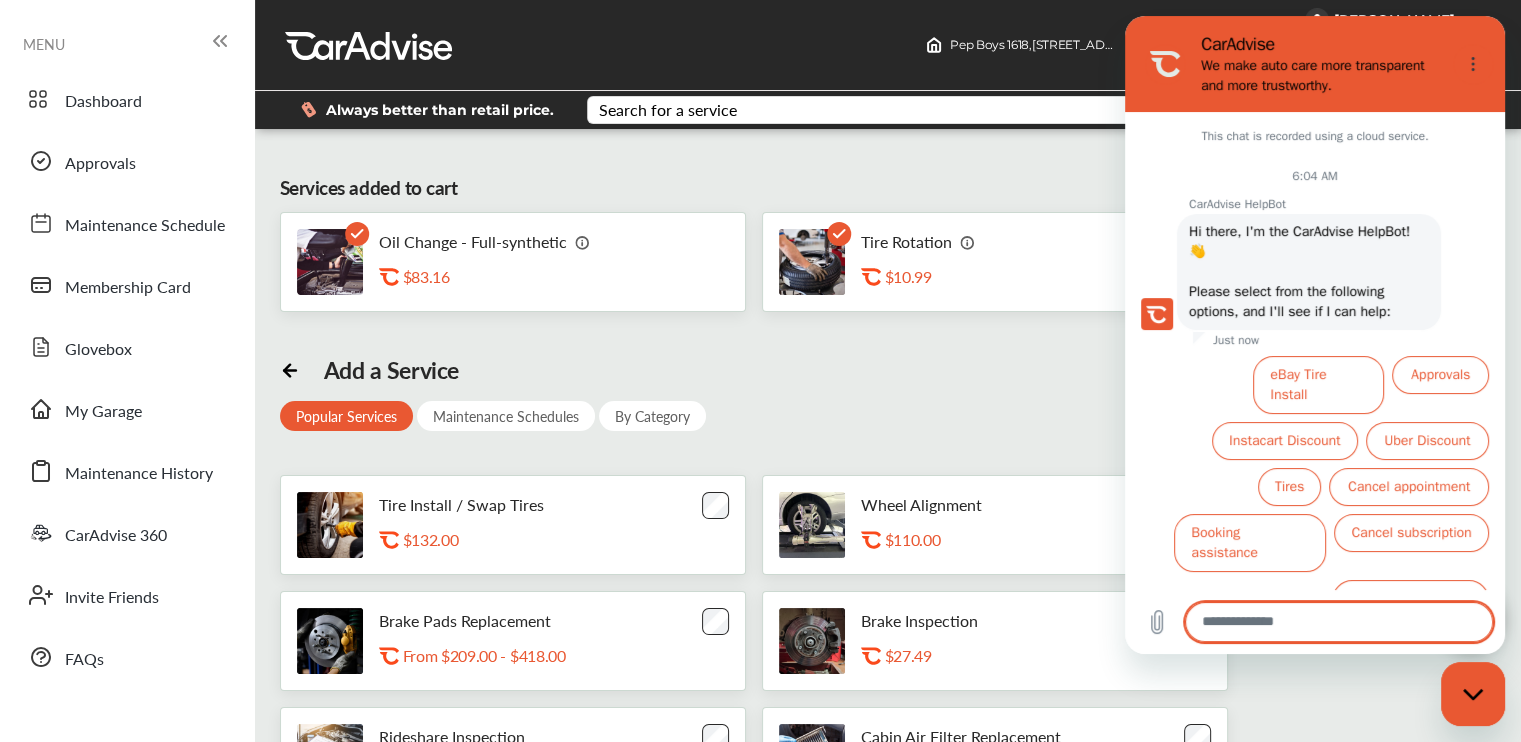 click on "Services added to cart
Oil Change - Full-synthetic
.st0{fill:#FA4A1C;}
$83.16
Tire Rotation
.st0{fill:#FA4A1C;}
$10.99" at bounding box center (888, 243) 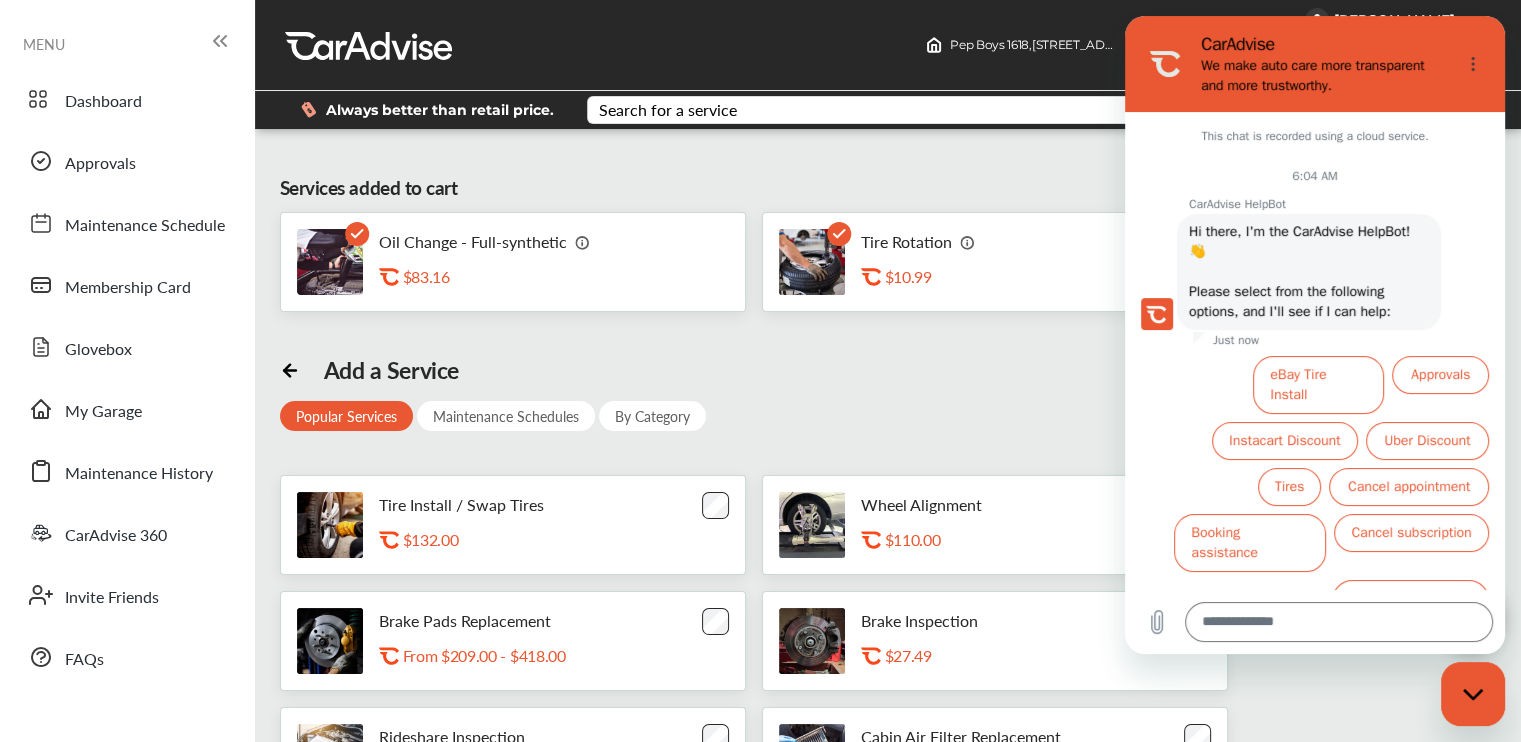 click on "Services added to cart
Oil Change - Full-synthetic
.st0{fill:#FA4A1C;}
$83.16
Tire Rotation
.st0{fill:#FA4A1C;}
$10.99
Add a Service Popular Services Maintenance Schedules By Category Tire Install / Swap Tires
.st0{fill:#FA4A1C;}
$132.00 Wheel Alignment
.st0{fill:#FA4A1C;}
$110.00 Brake Pads Replacement
.st0{fill:#FA4A1C;}
From  $209.00 - $418.00 Brake Inspection
.st0{fill:#FA4A1C;}
$27.49 Rideshare Inspection
.st0{fill:#FA4A1C;}
$37.11 Cabin Air Filter Replacement
.st0{fill:#FA4A1C;}
$54.99 Flat Tire Repair
.st0{fill:#FA4A1C;}
$27.49 Battery Replacement (Avg Price)
.st0{fill:#FA4A1C;}
$252.99 Coolant / Antifreeze Flush
.st0{fill:#FA4A1C;}
$105.04" at bounding box center (888, 591) 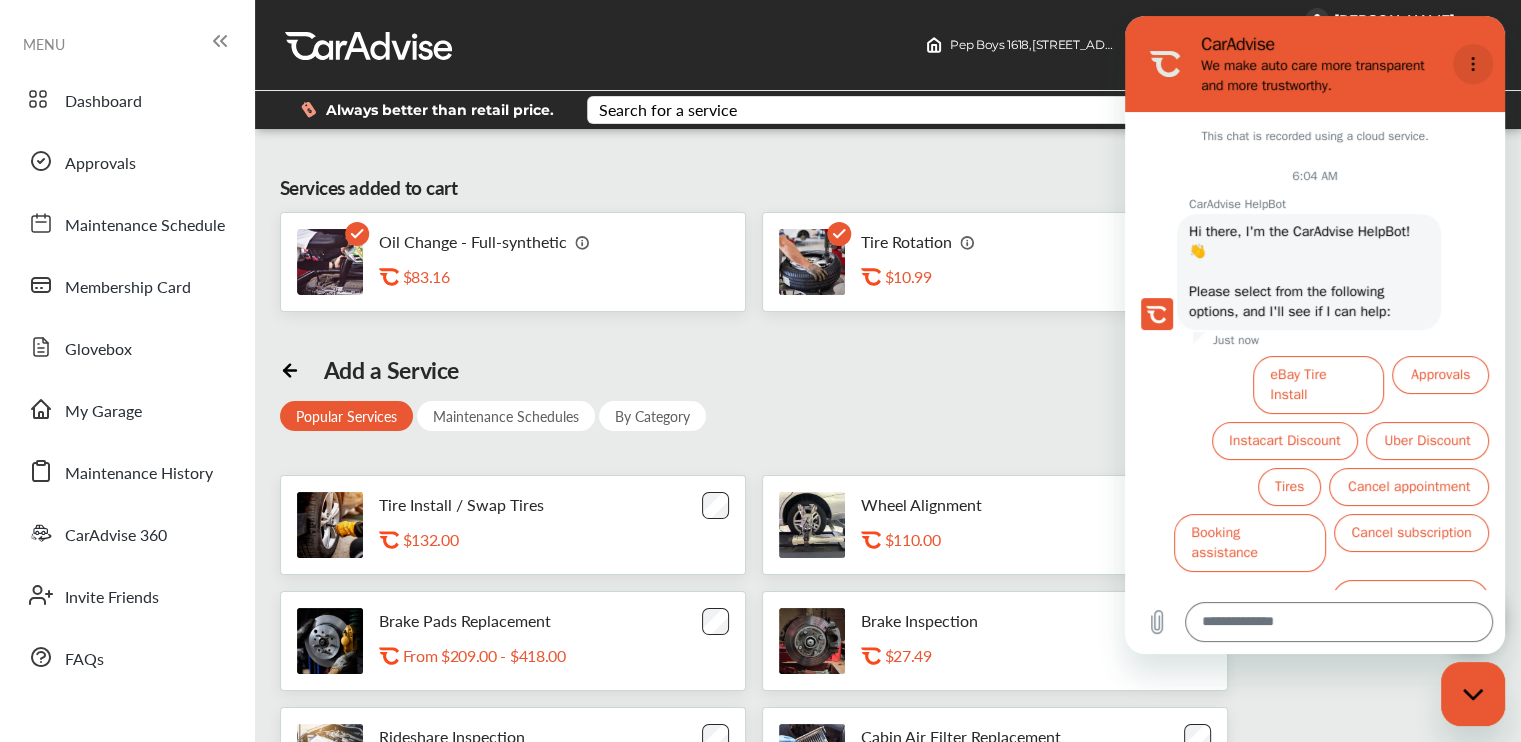 click 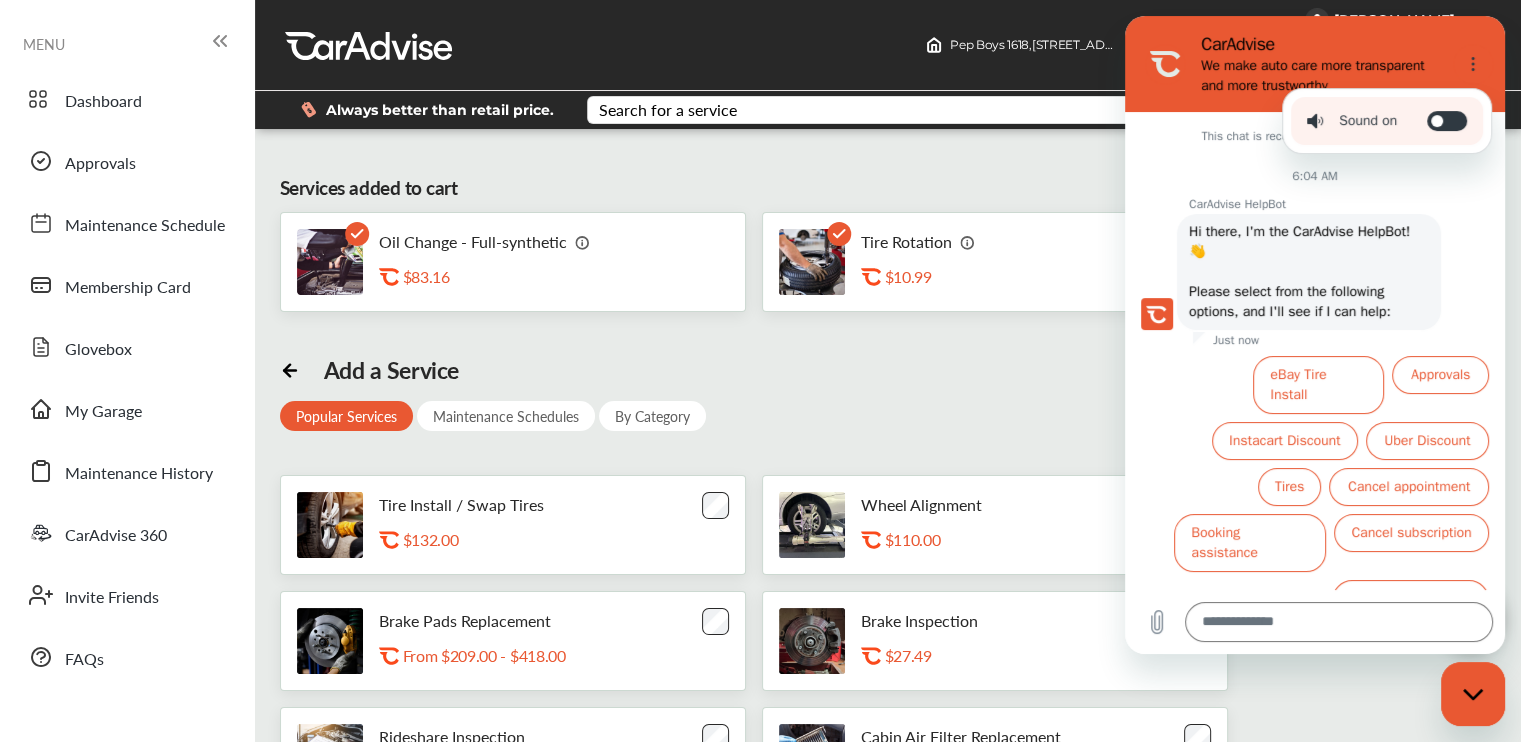 click on "Services added to cart
Oil Change - Full-synthetic
.st0{fill:#FA4A1C;}
$83.16
Tire Rotation
.st0{fill:#FA4A1C;}
$10.99
Add a Service Popular Services Maintenance Schedules By Category Tire Install / Swap Tires
.st0{fill:#FA4A1C;}
$132.00 Wheel Alignment
.st0{fill:#FA4A1C;}
$110.00 Brake Pads Replacement
.st0{fill:#FA4A1C;}
From  $209.00 - $418.00 Brake Inspection
.st0{fill:#FA4A1C;}
$27.49 Rideshare Inspection
.st0{fill:#FA4A1C;}
$37.11 Cabin Air Filter Replacement
.st0{fill:#FA4A1C;}
$54.99 Flat Tire Repair
.st0{fill:#FA4A1C;}
$27.49 Battery Replacement (Avg Price)
.st0{fill:#FA4A1C;}
$252.99 Coolant / Antifreeze Flush
.st0{fill:#FA4A1C;}
$105.04" at bounding box center [888, 591] 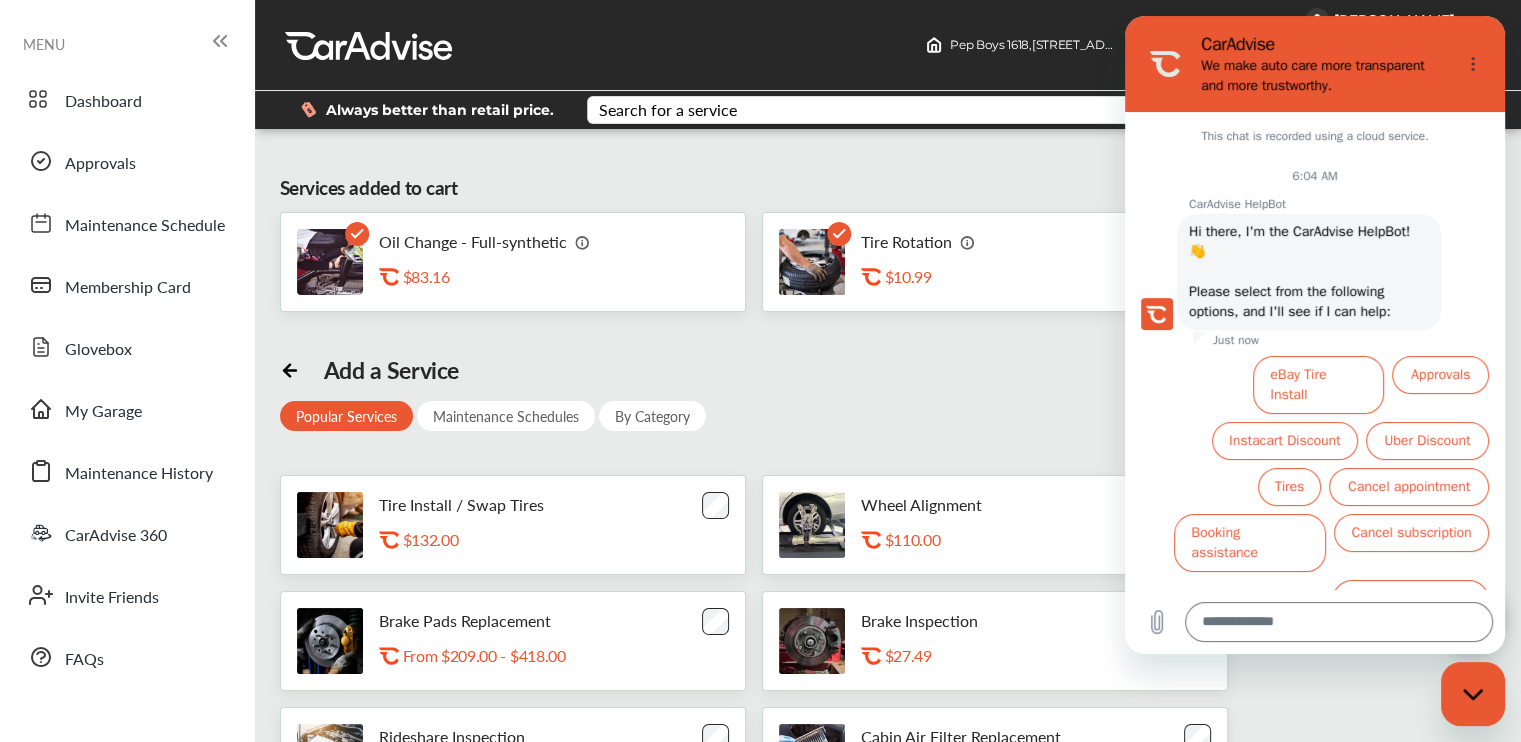 type 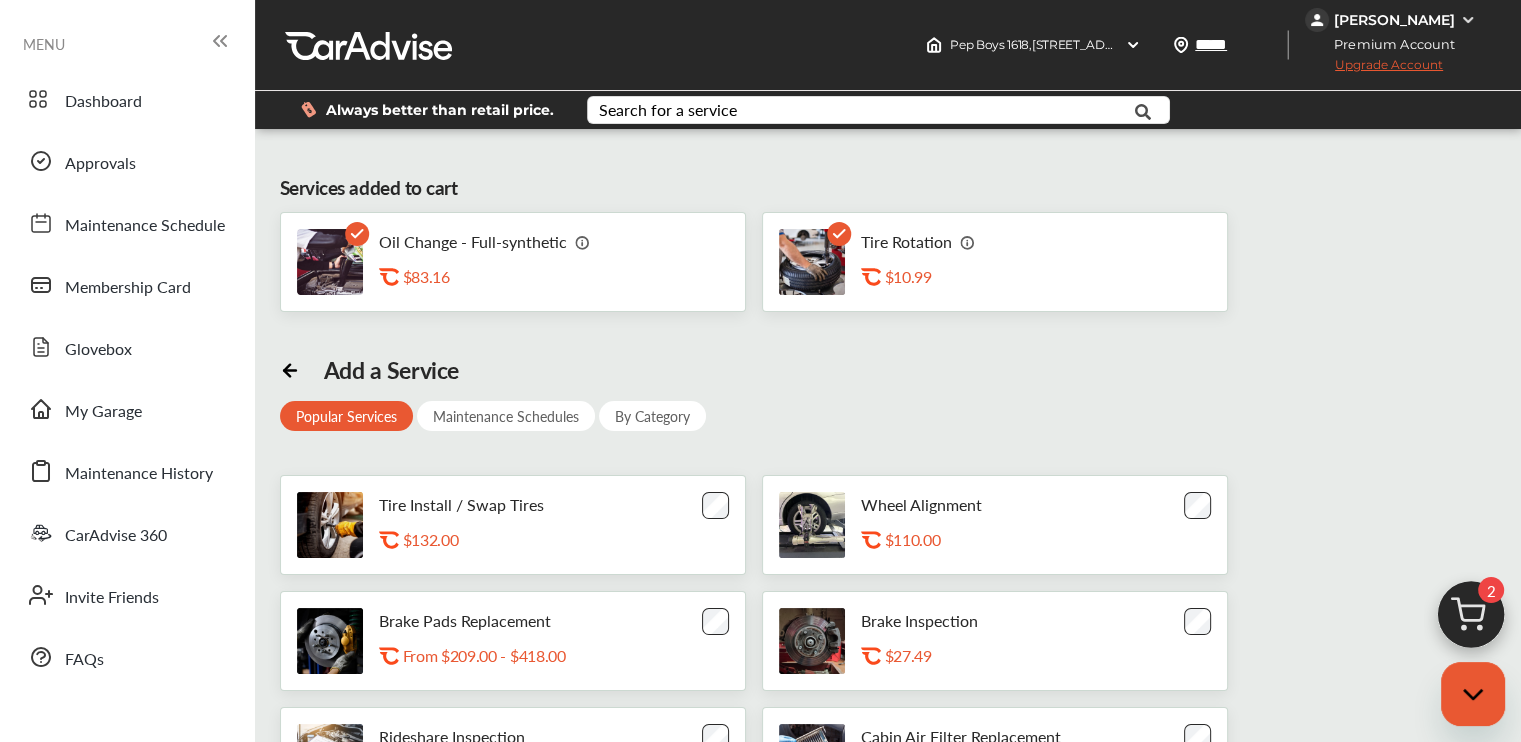 type 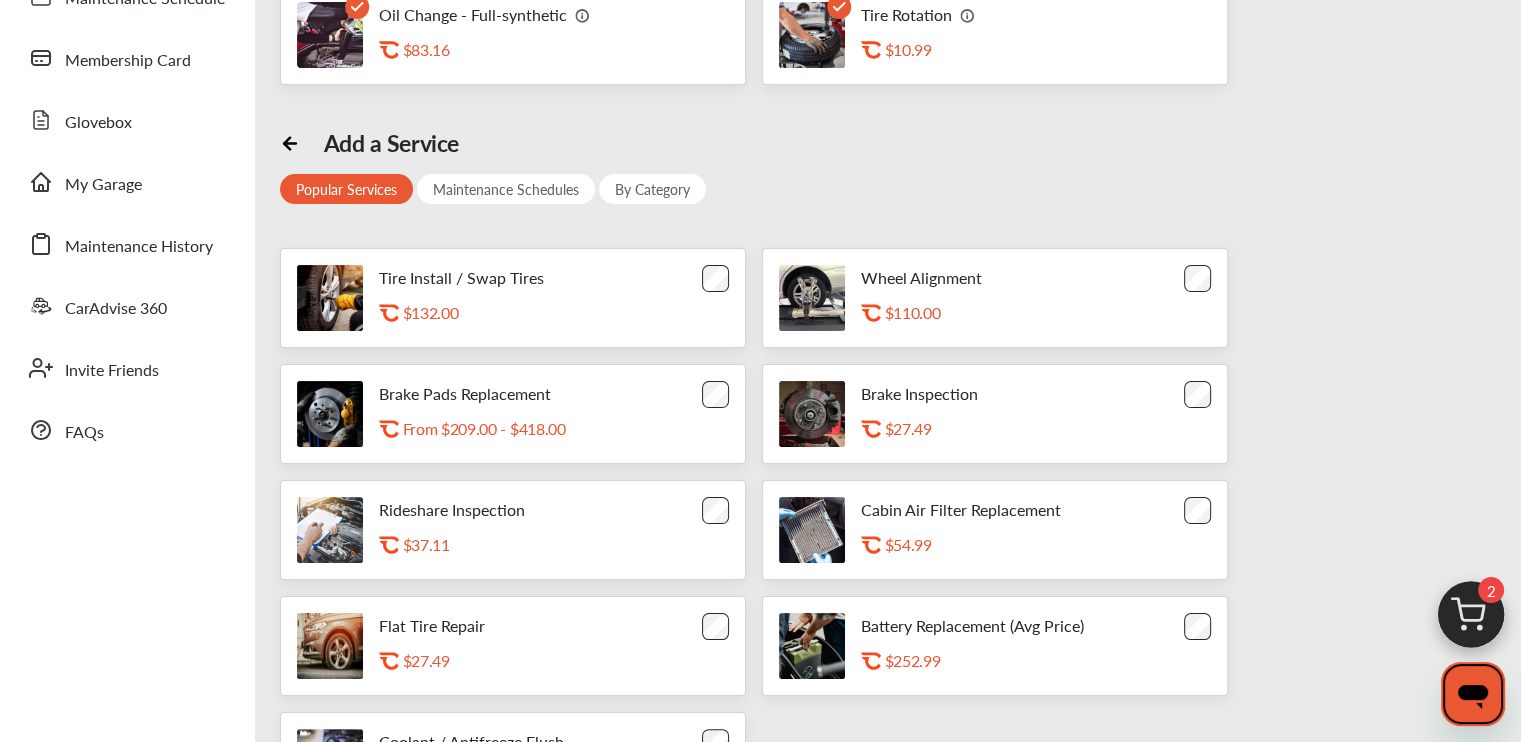 scroll, scrollTop: 27, scrollLeft: 0, axis: vertical 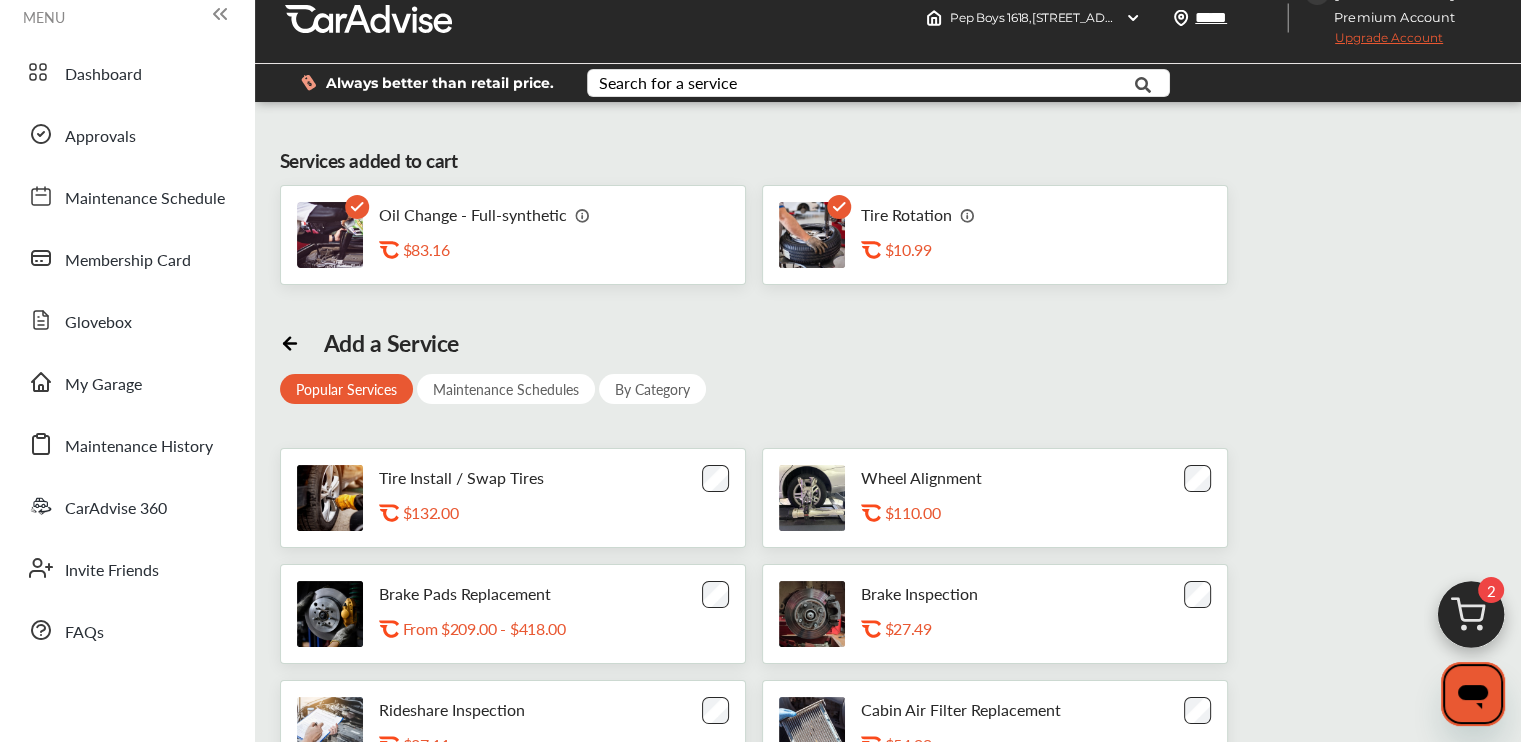 click at bounding box center (1471, 620) 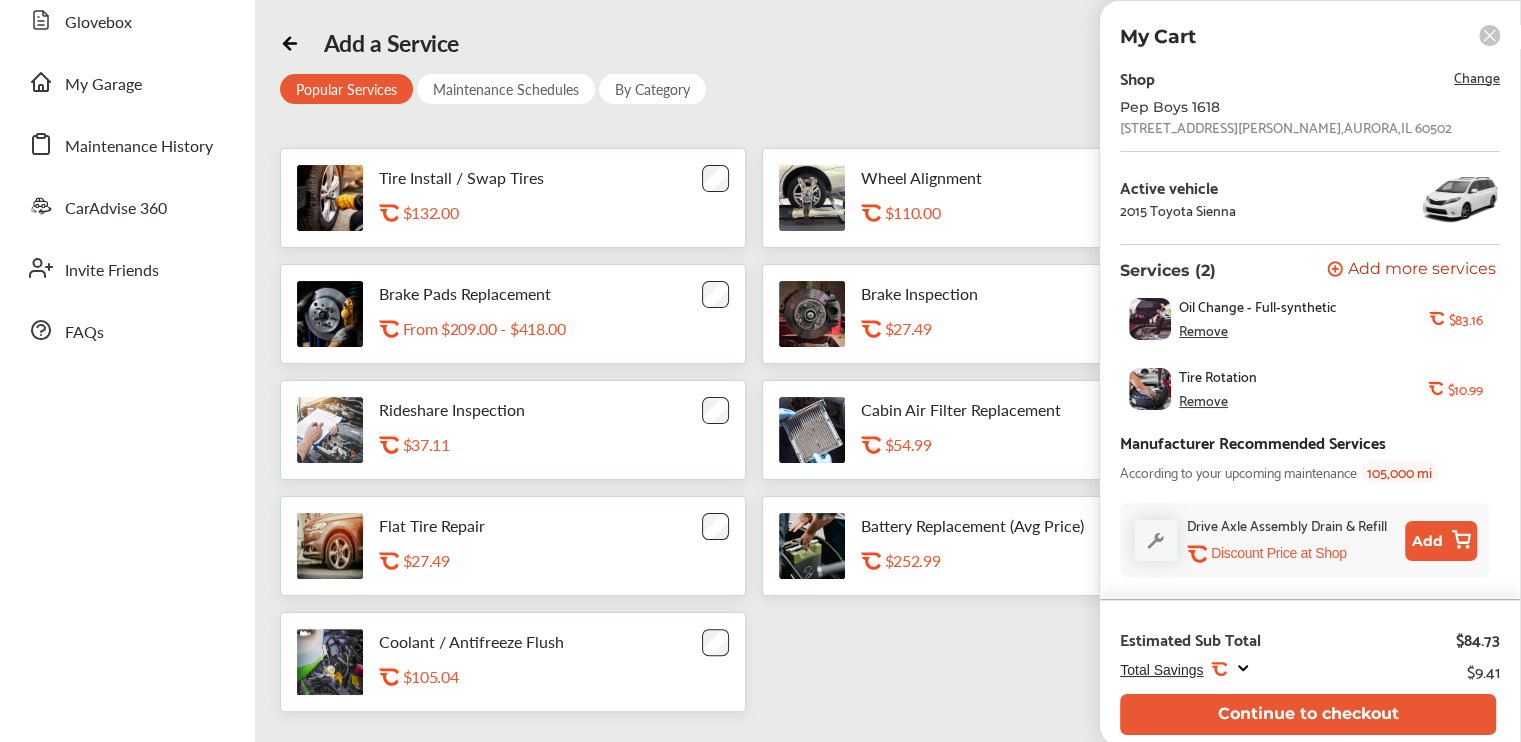 scroll, scrollTop: 427, scrollLeft: 0, axis: vertical 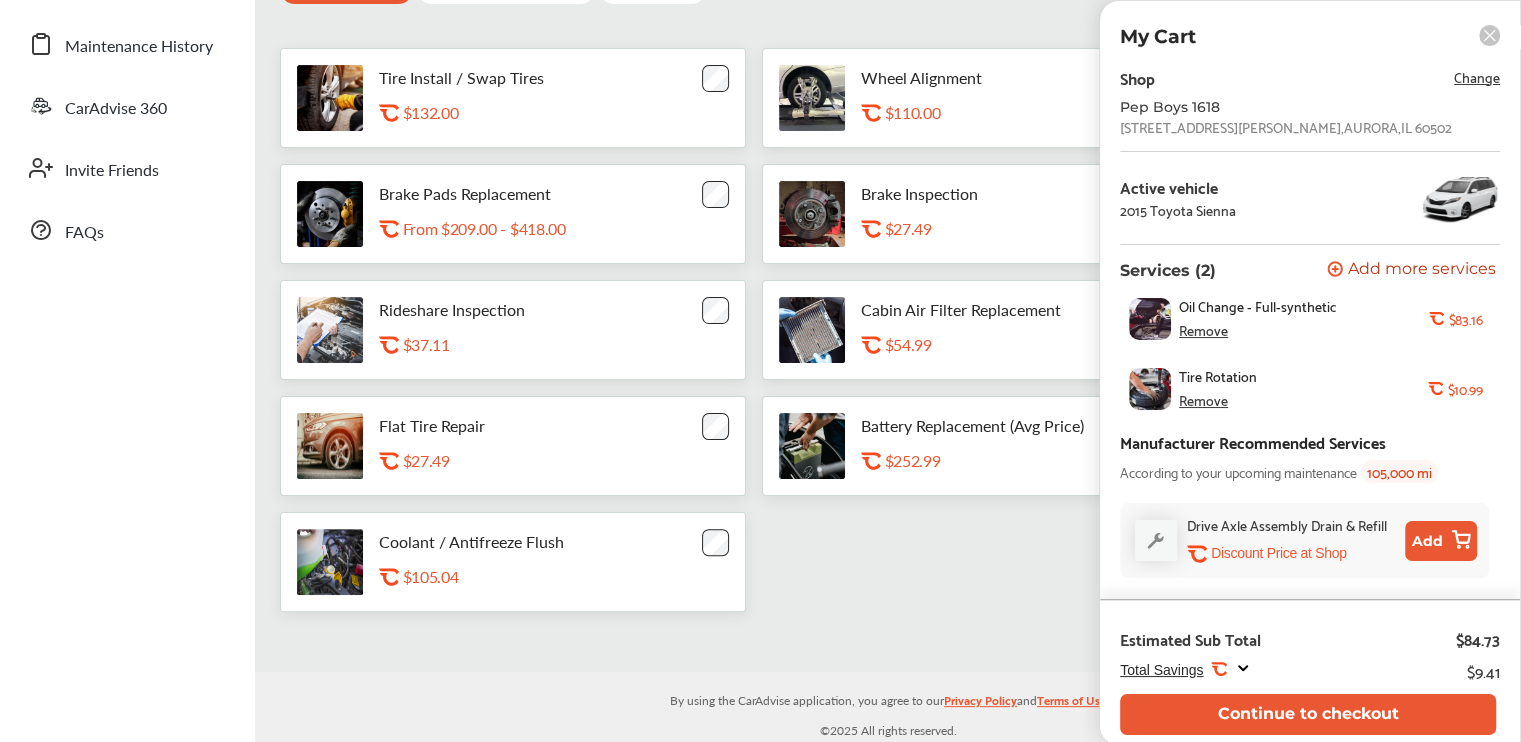 click on "Add more services" at bounding box center (1422, 270) 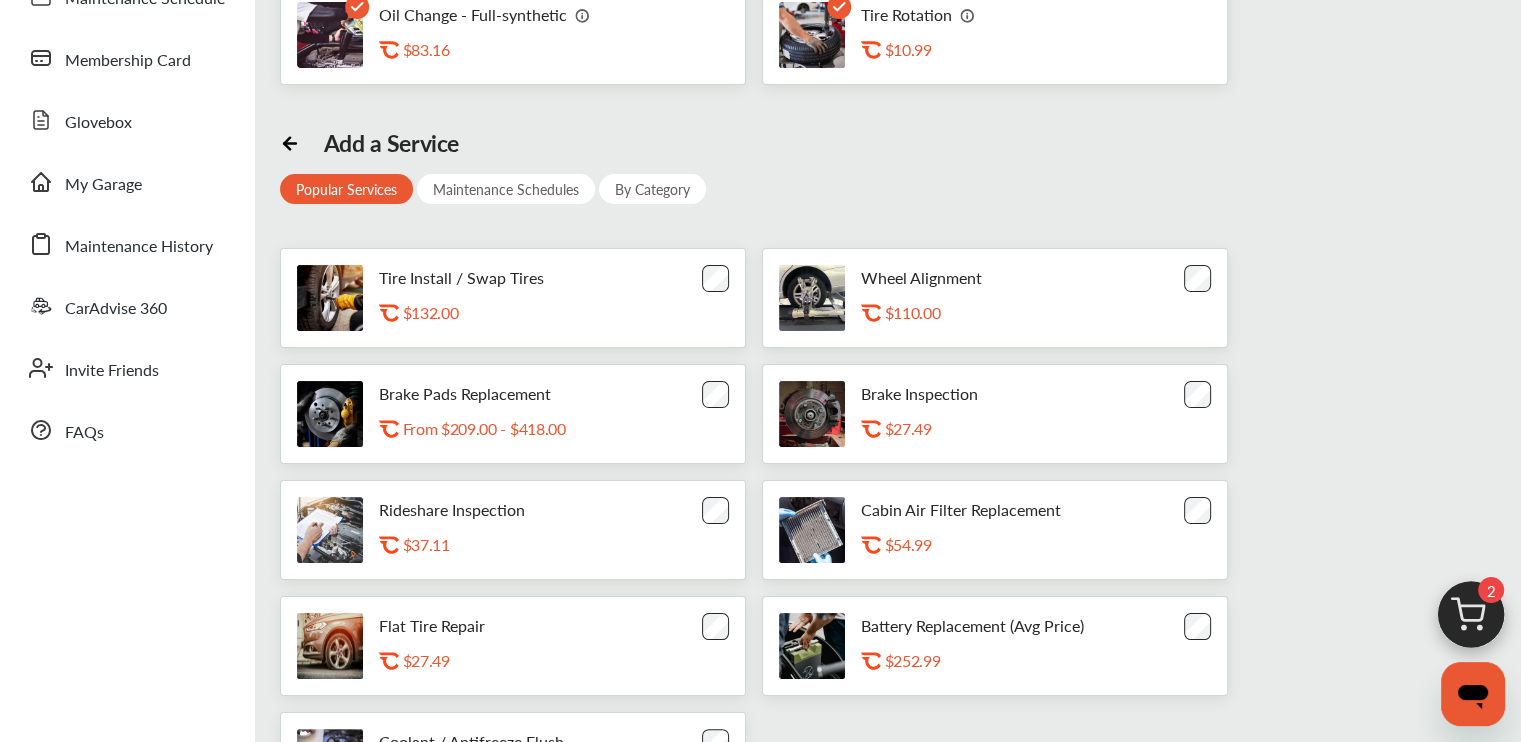 scroll, scrollTop: 127, scrollLeft: 0, axis: vertical 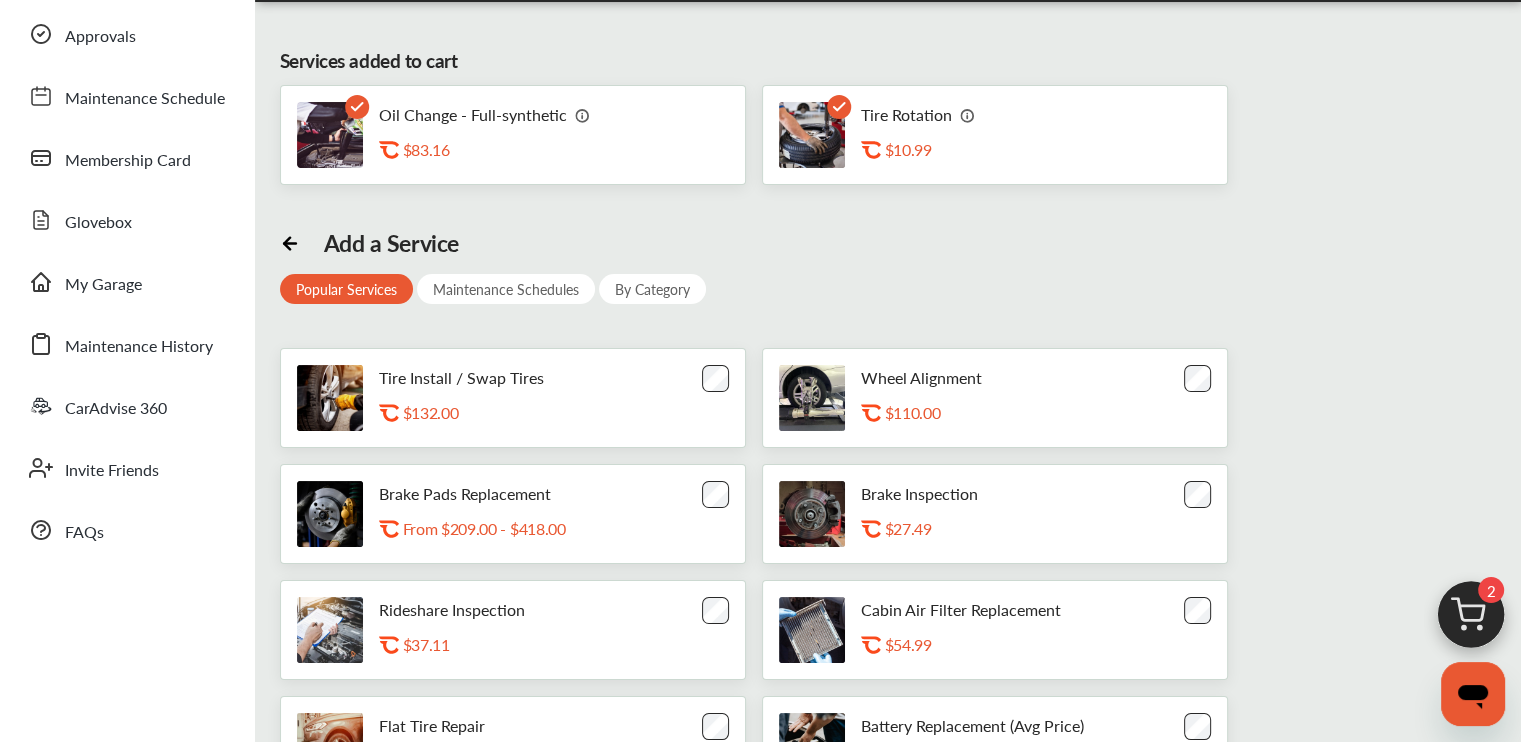 click on "Maintenance Schedules" at bounding box center [506, 289] 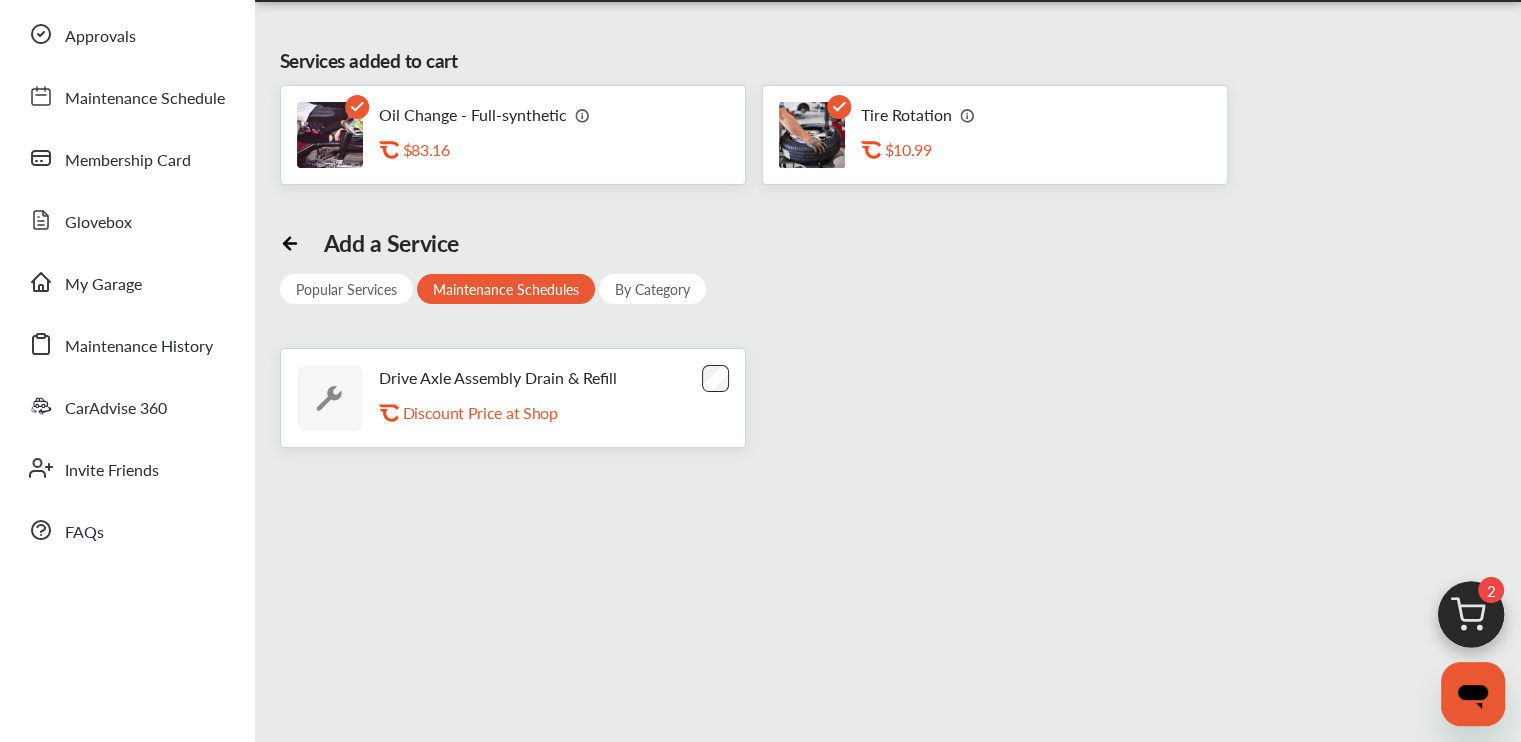 click on "By Category" at bounding box center (652, 289) 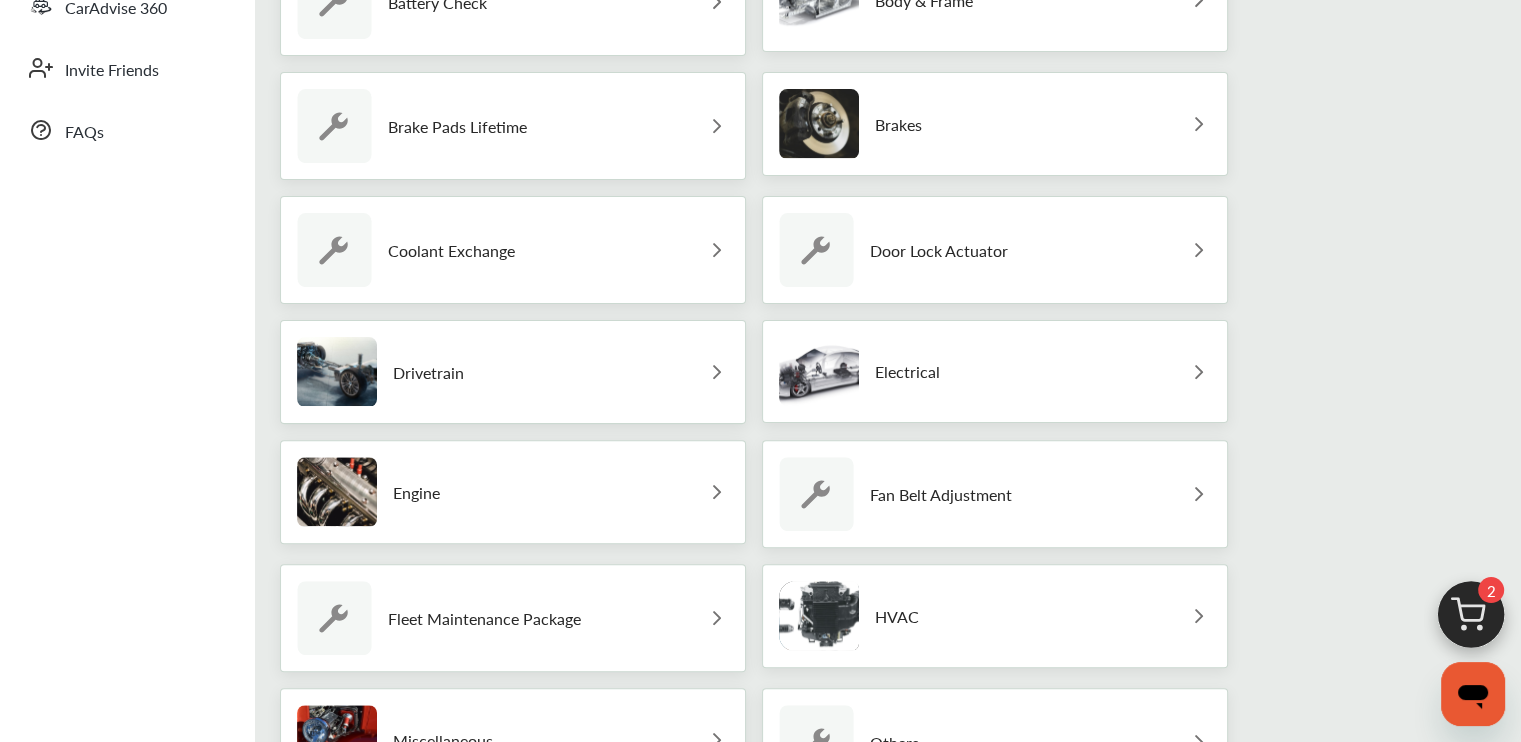 scroll, scrollTop: 627, scrollLeft: 0, axis: vertical 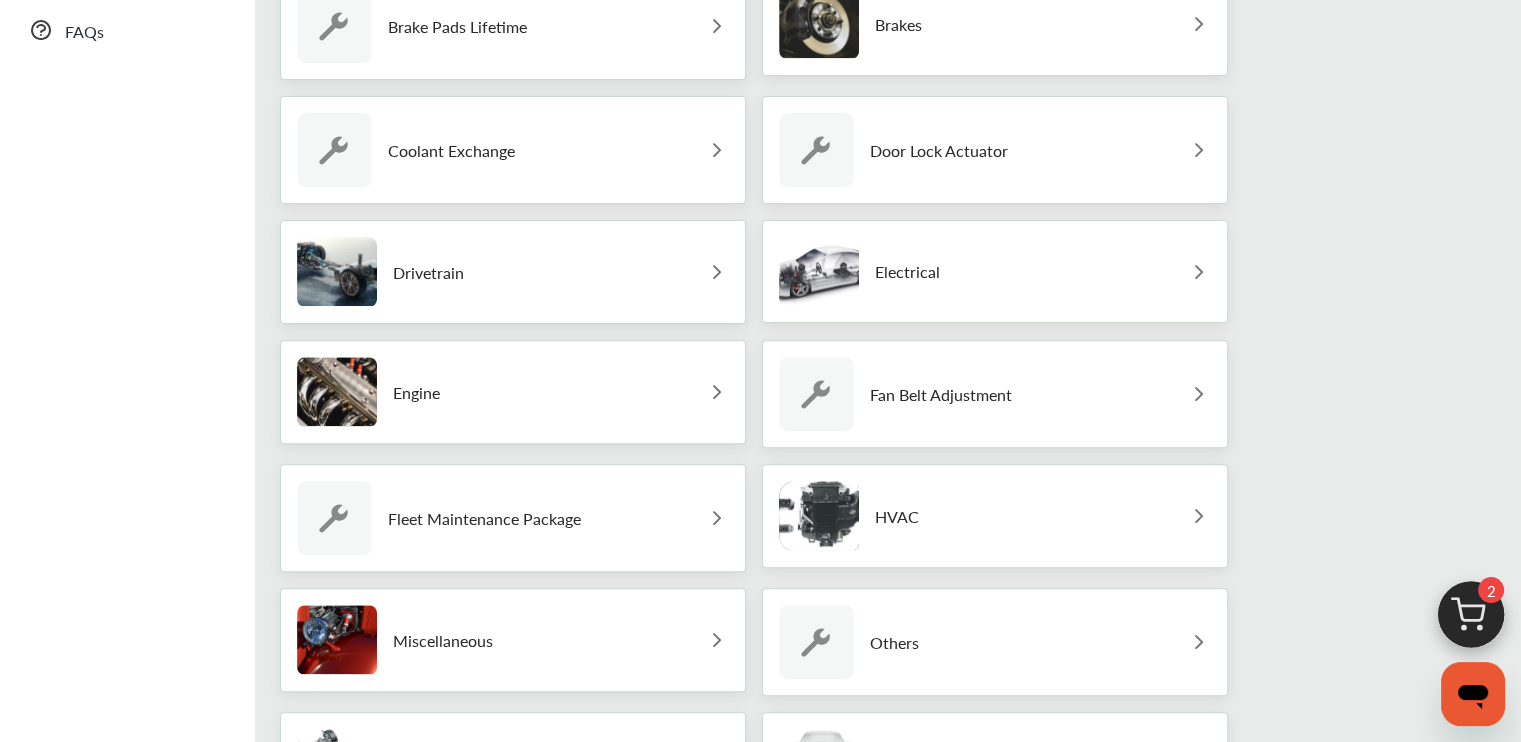 click on "Miscellaneous" at bounding box center [513, 640] 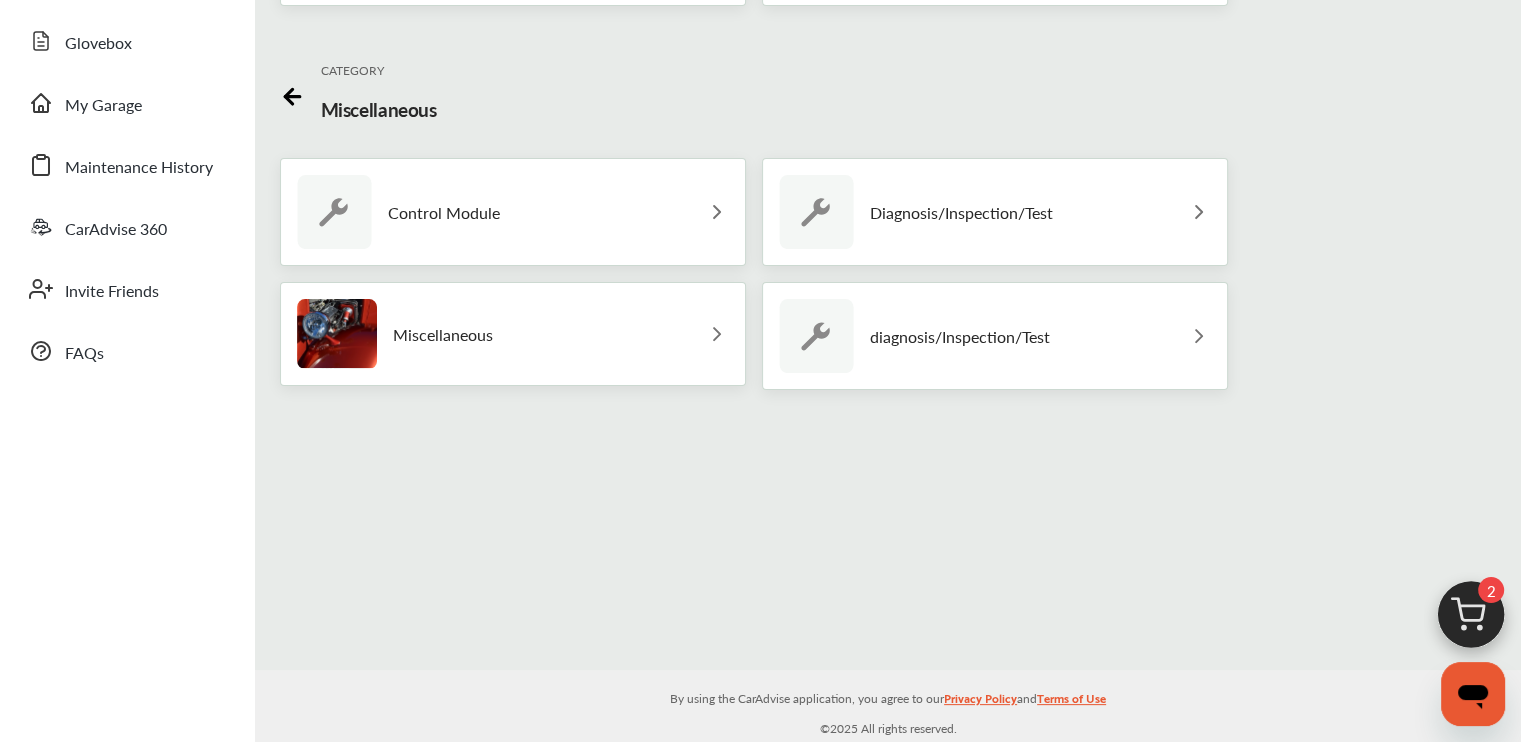 scroll, scrollTop: 307, scrollLeft: 0, axis: vertical 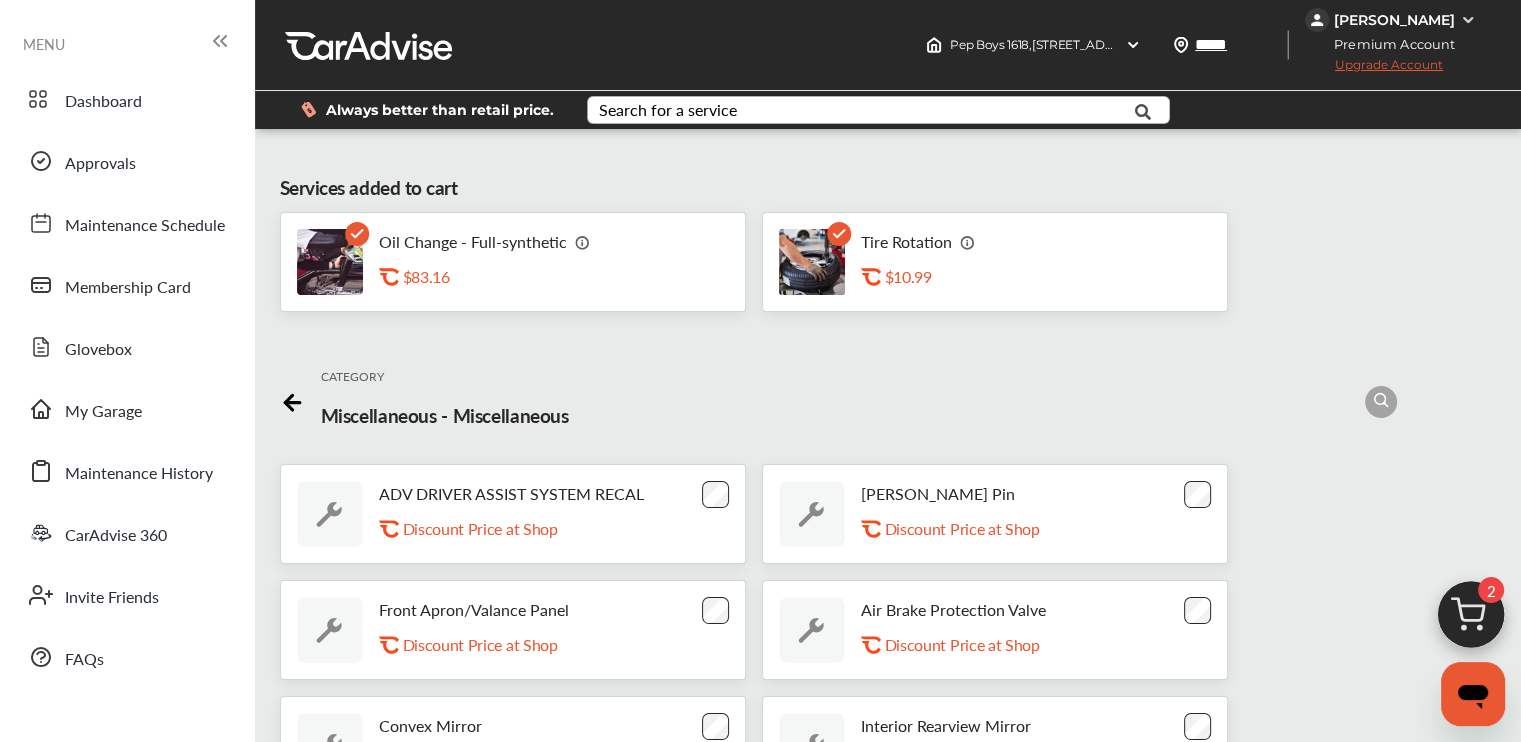 click on "Search for a service" at bounding box center (668, 110) 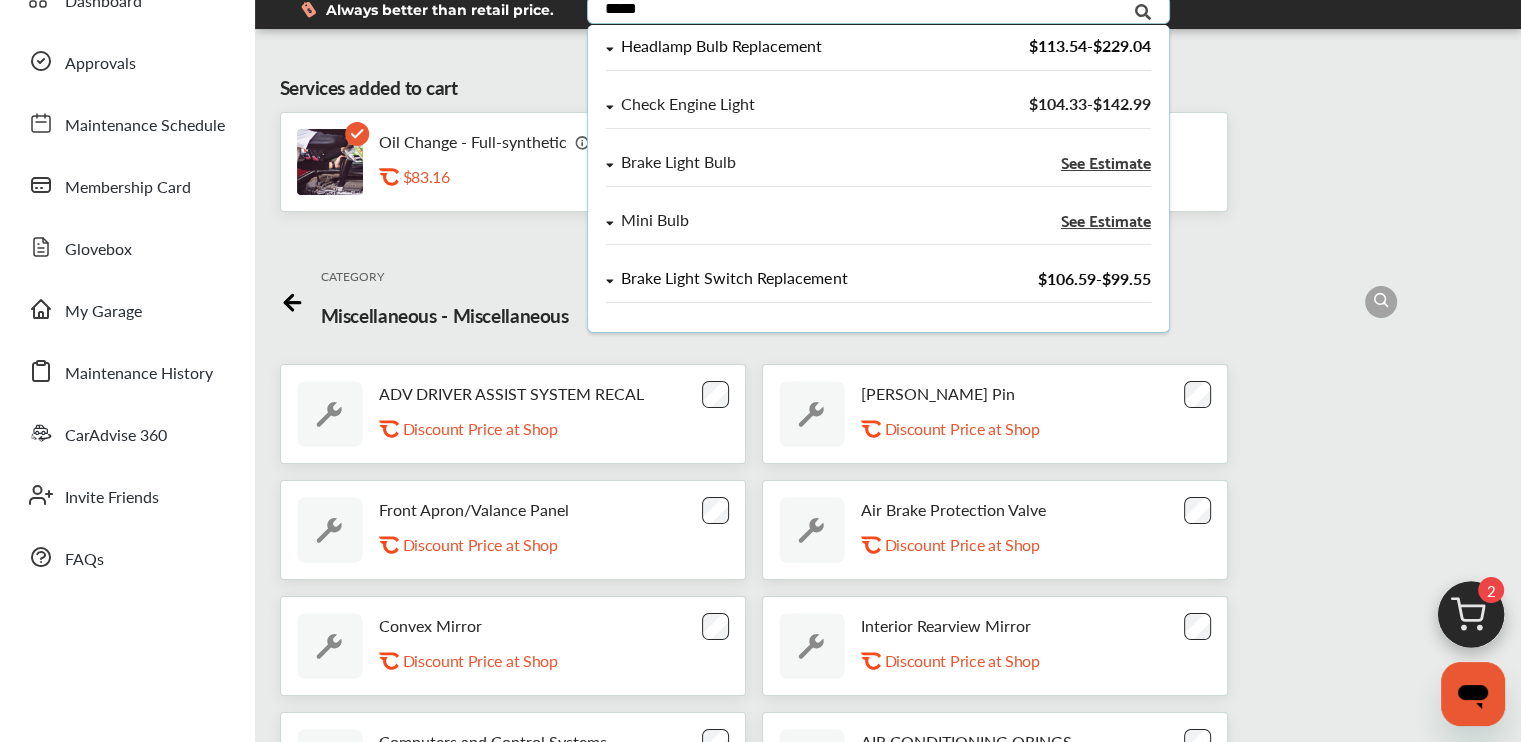 scroll, scrollTop: 0, scrollLeft: 0, axis: both 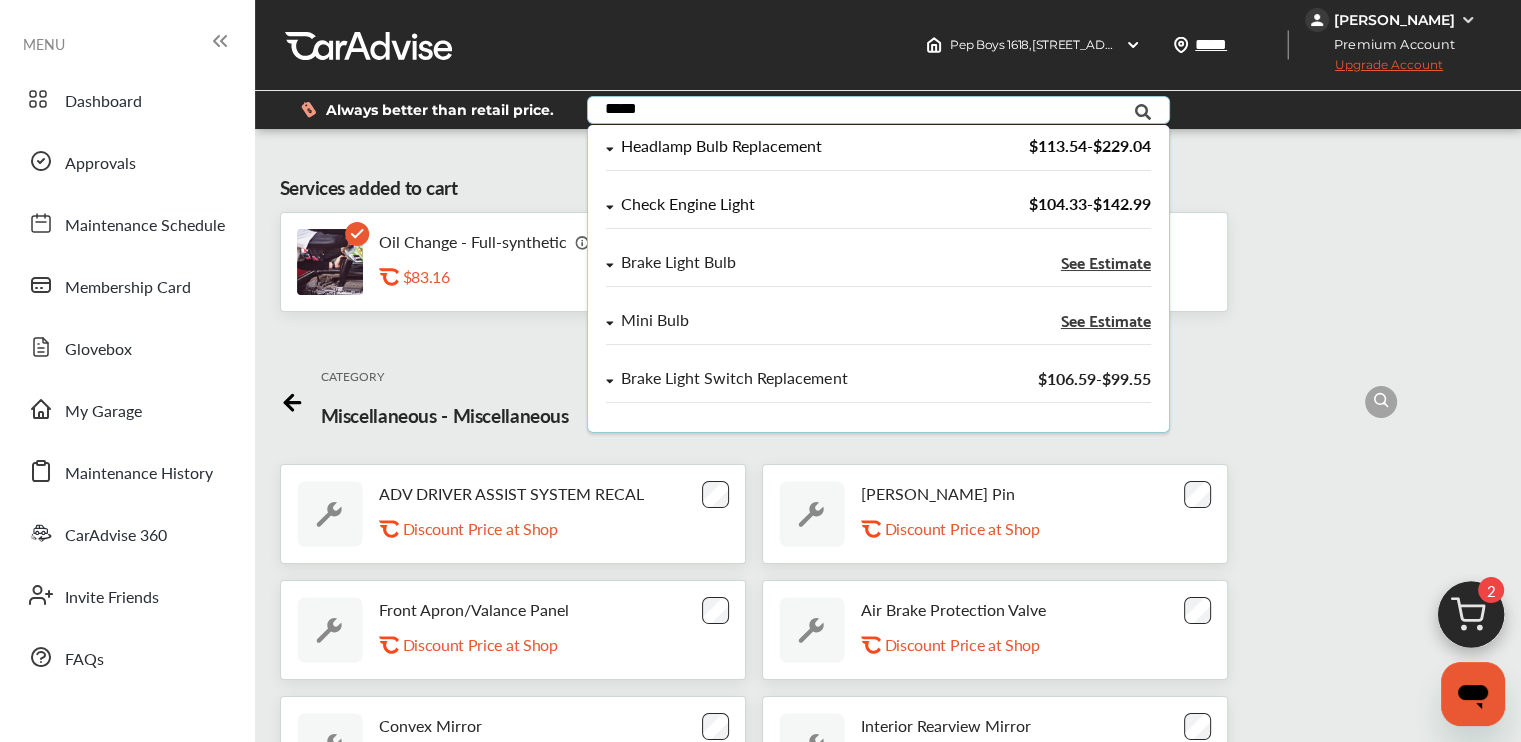 type on "*****" 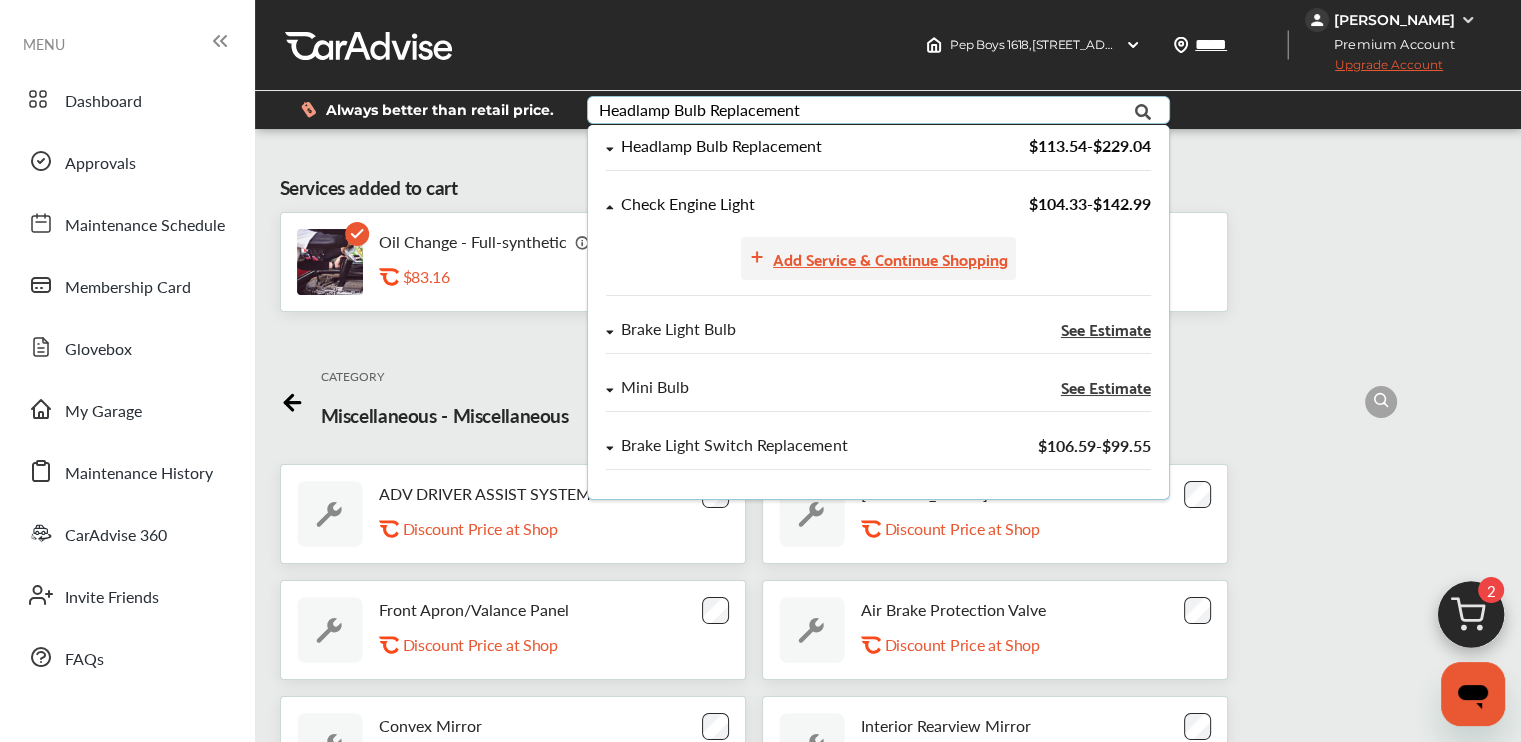 click on "Add Service & Continue Shopping" at bounding box center [890, 258] 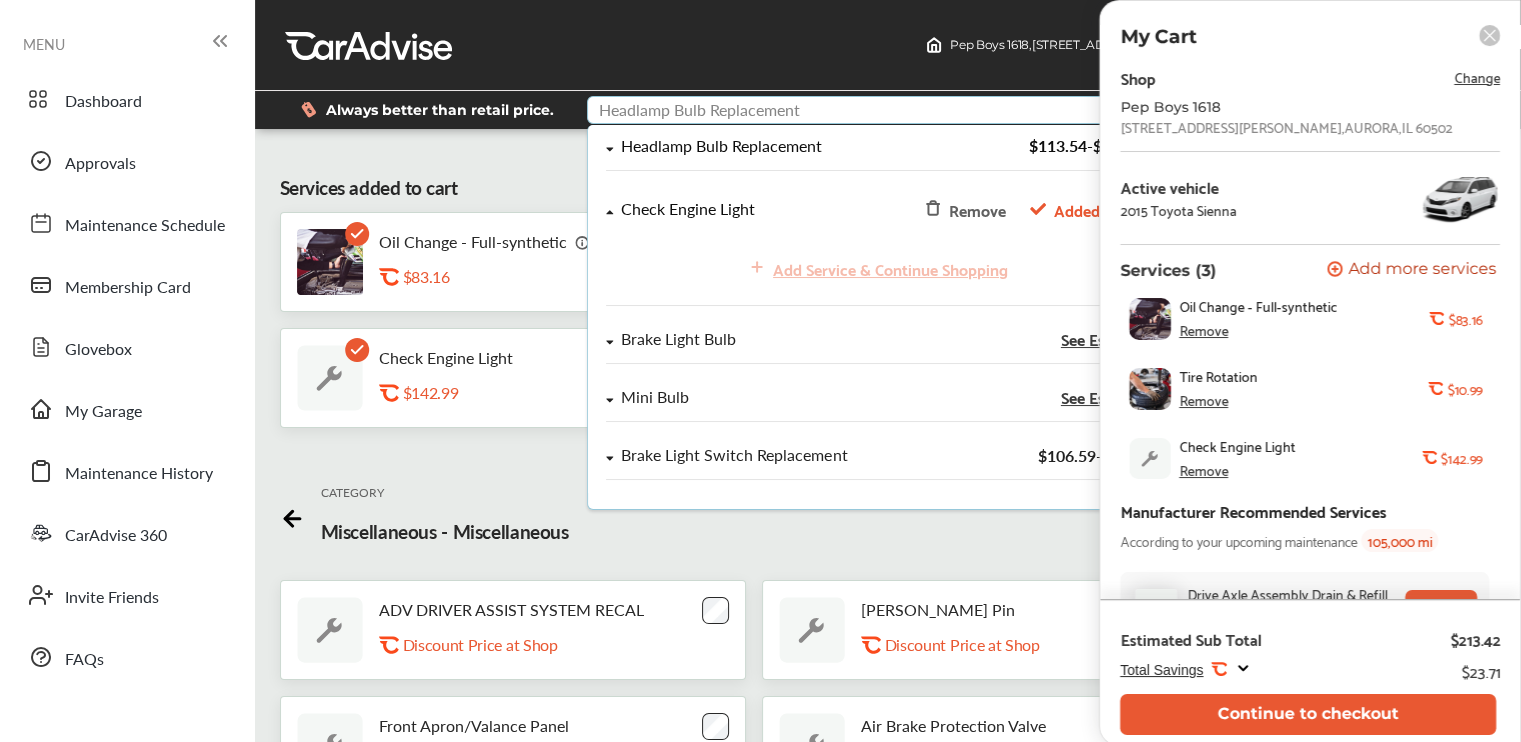 scroll, scrollTop: 60, scrollLeft: 0, axis: vertical 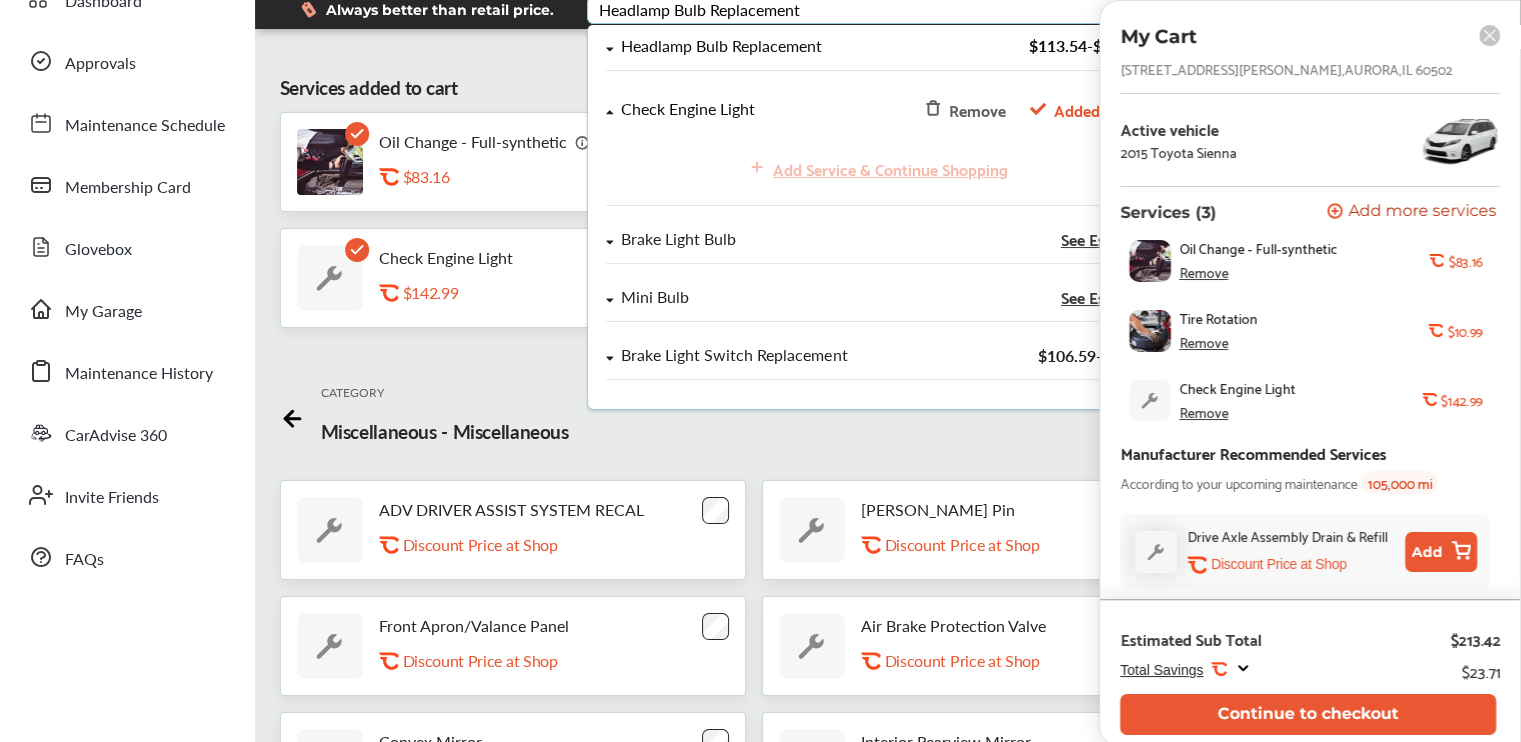 click on "CATEGORY Miscellaneous -  Miscellaneous" at bounding box center [888, 418] 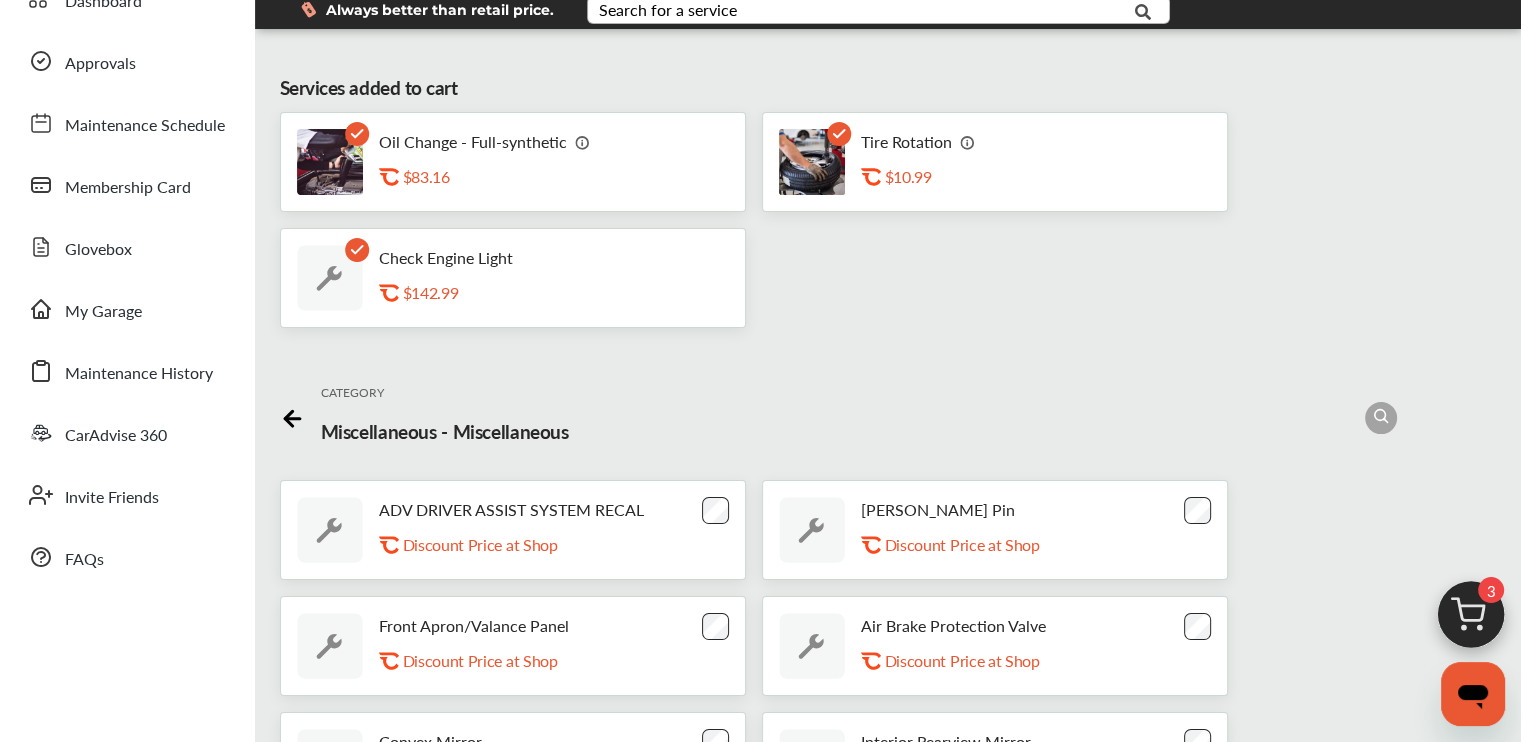 scroll, scrollTop: 0, scrollLeft: 0, axis: both 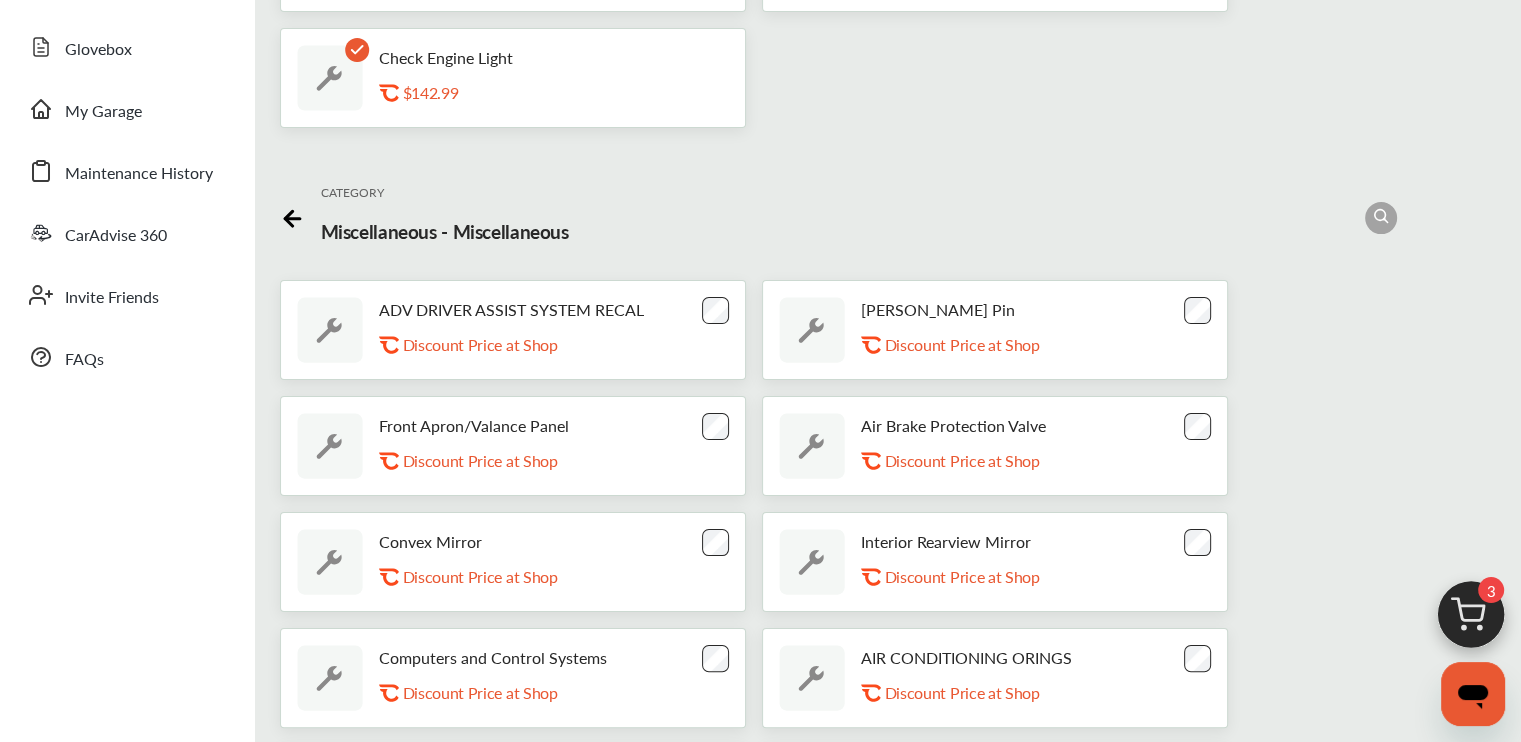click at bounding box center (1471, 620) 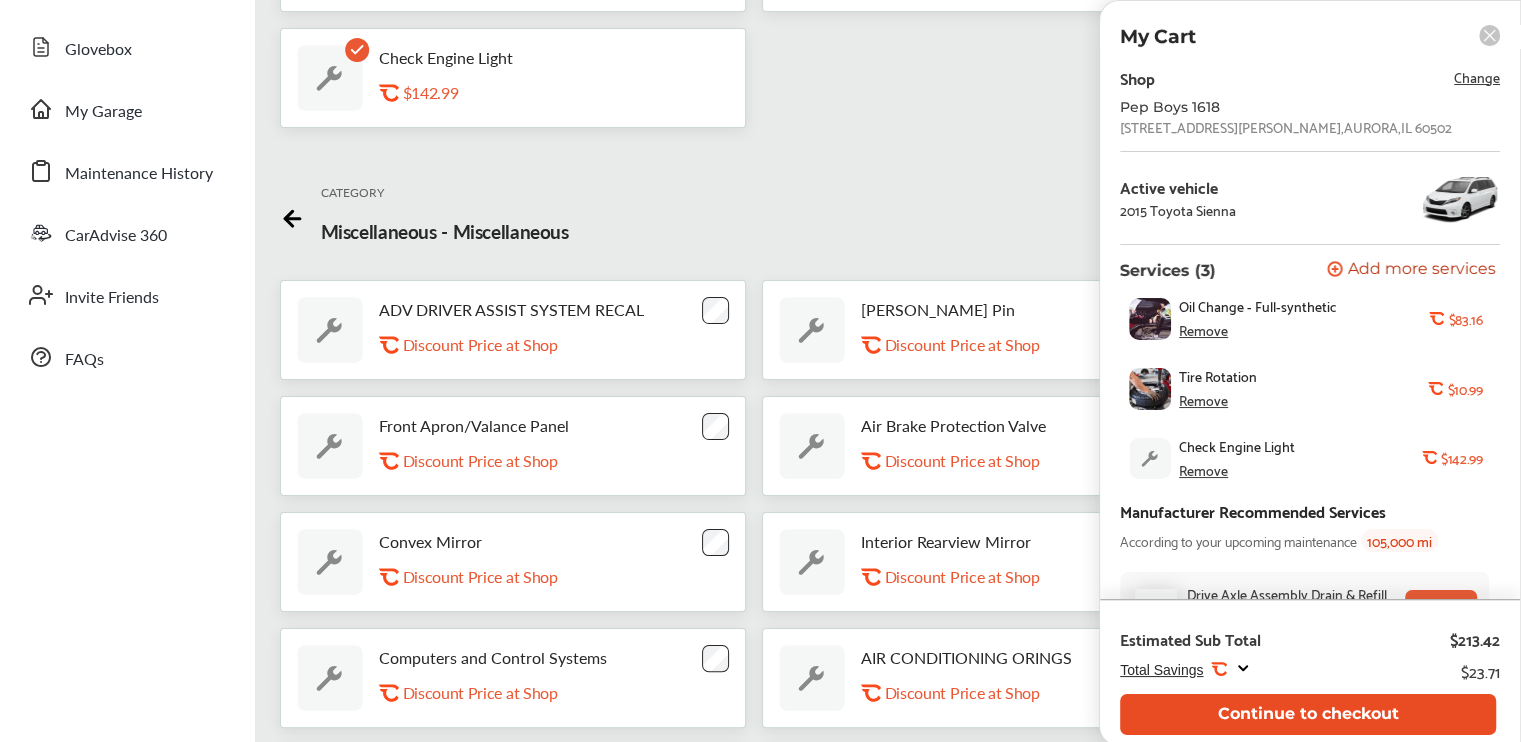 click on "Continue to checkout" at bounding box center (1308, 714) 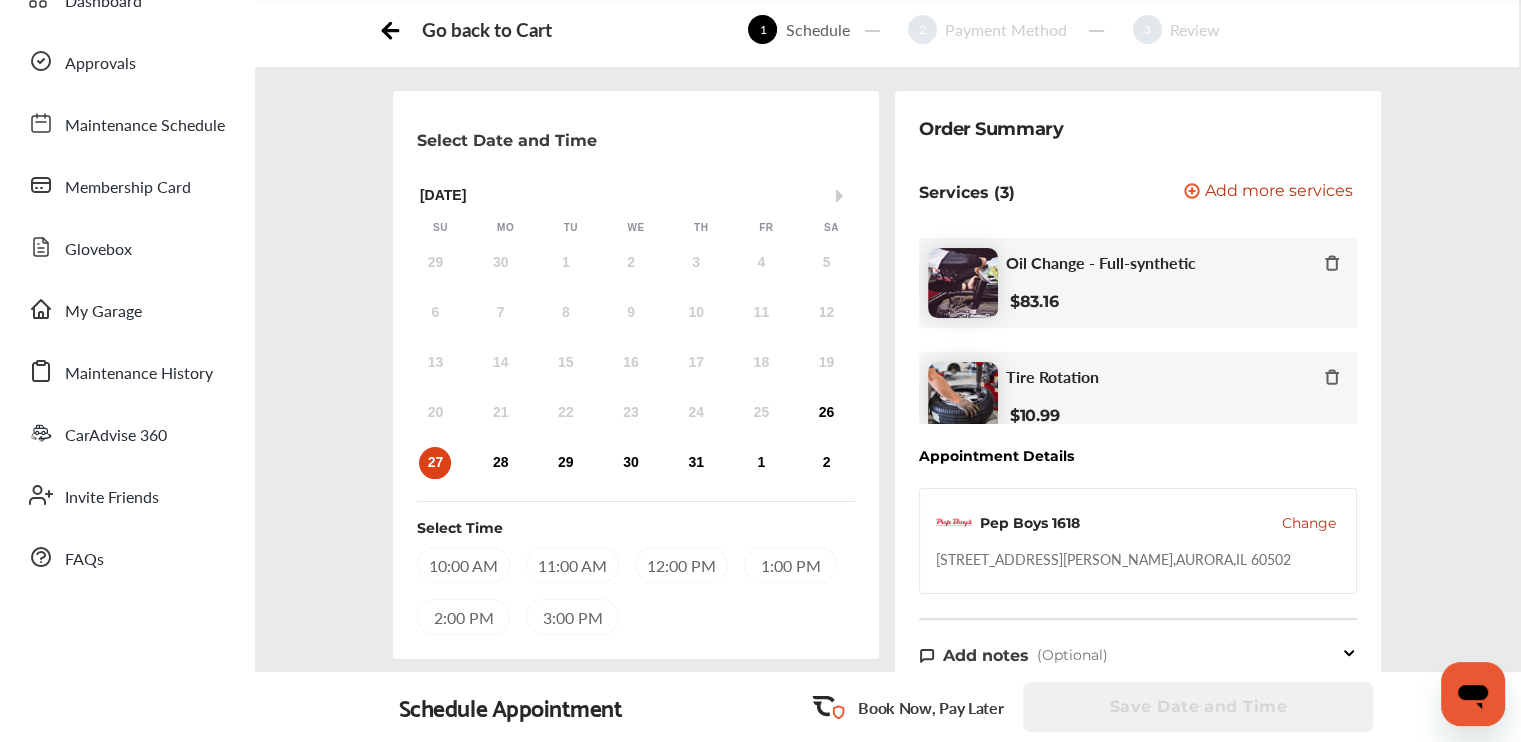 scroll, scrollTop: 200, scrollLeft: 0, axis: vertical 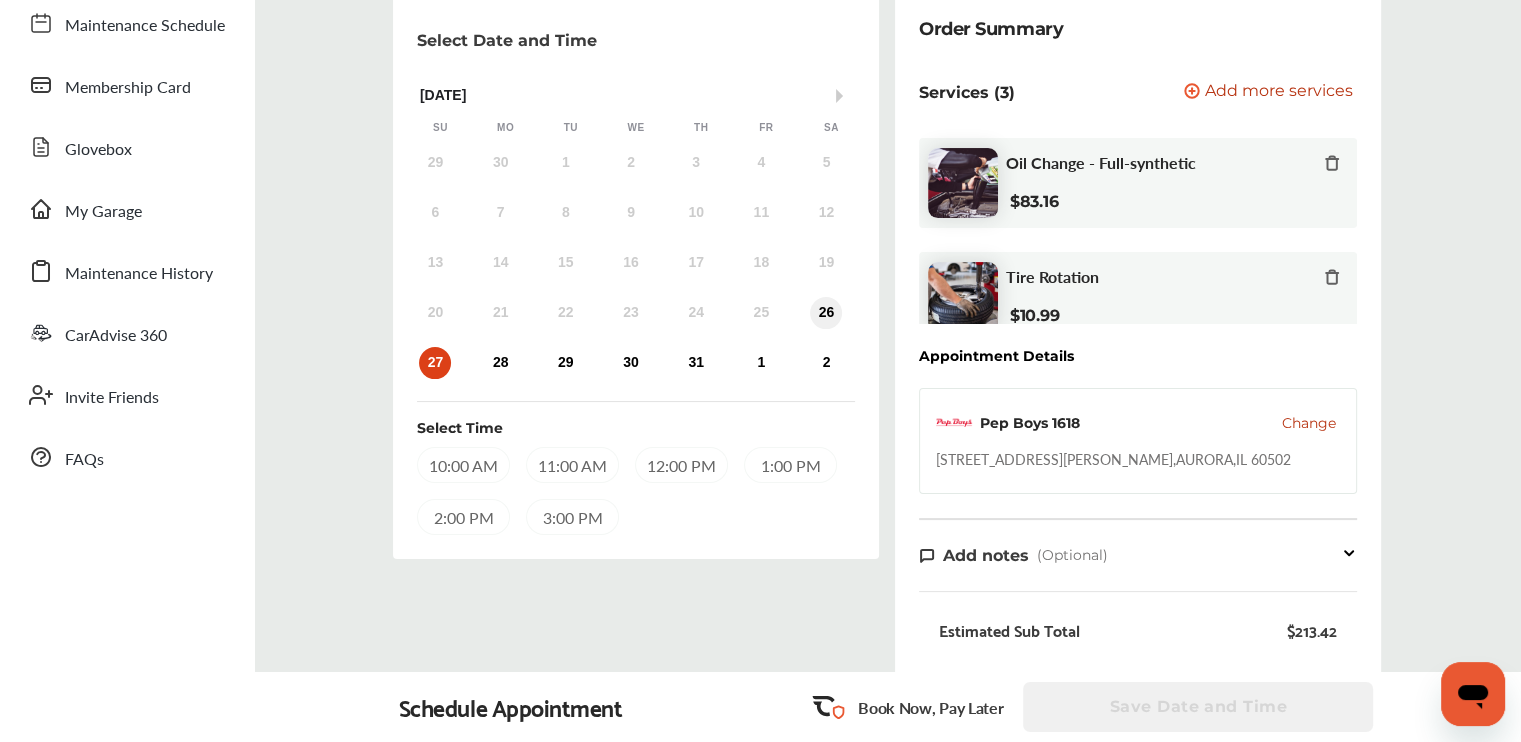 click on "26" at bounding box center (826, 313) 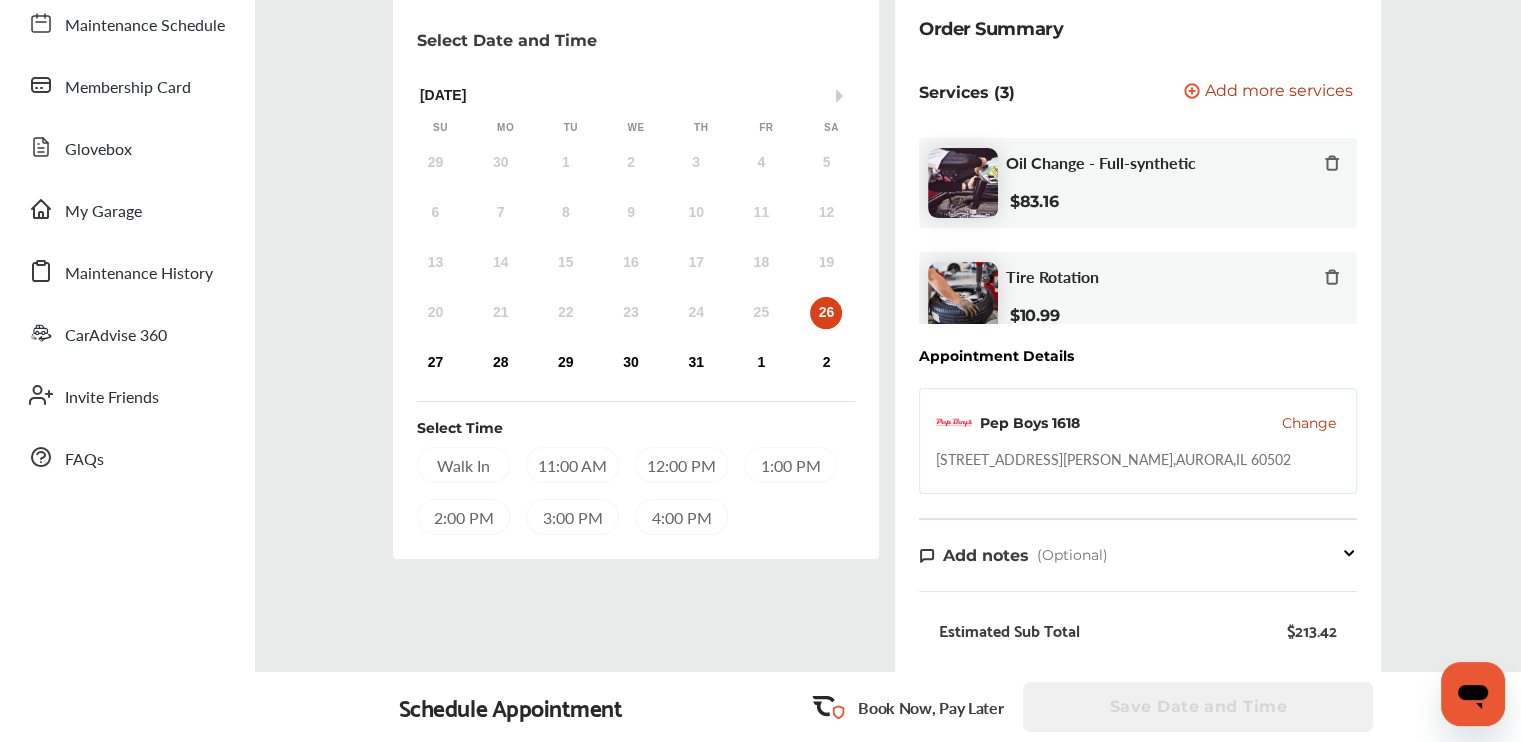 click on "Walk In" at bounding box center [463, 465] 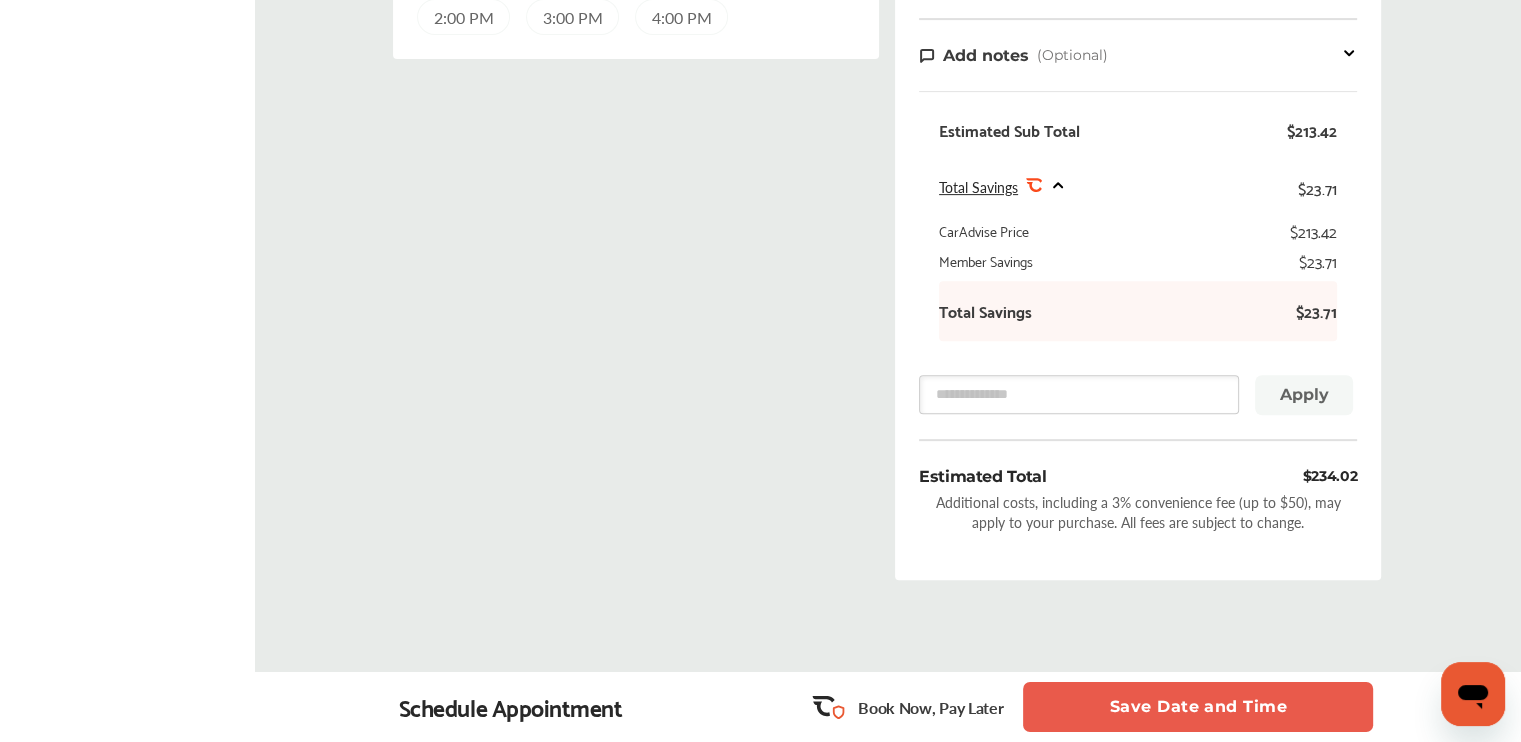 scroll, scrollTop: 600, scrollLeft: 0, axis: vertical 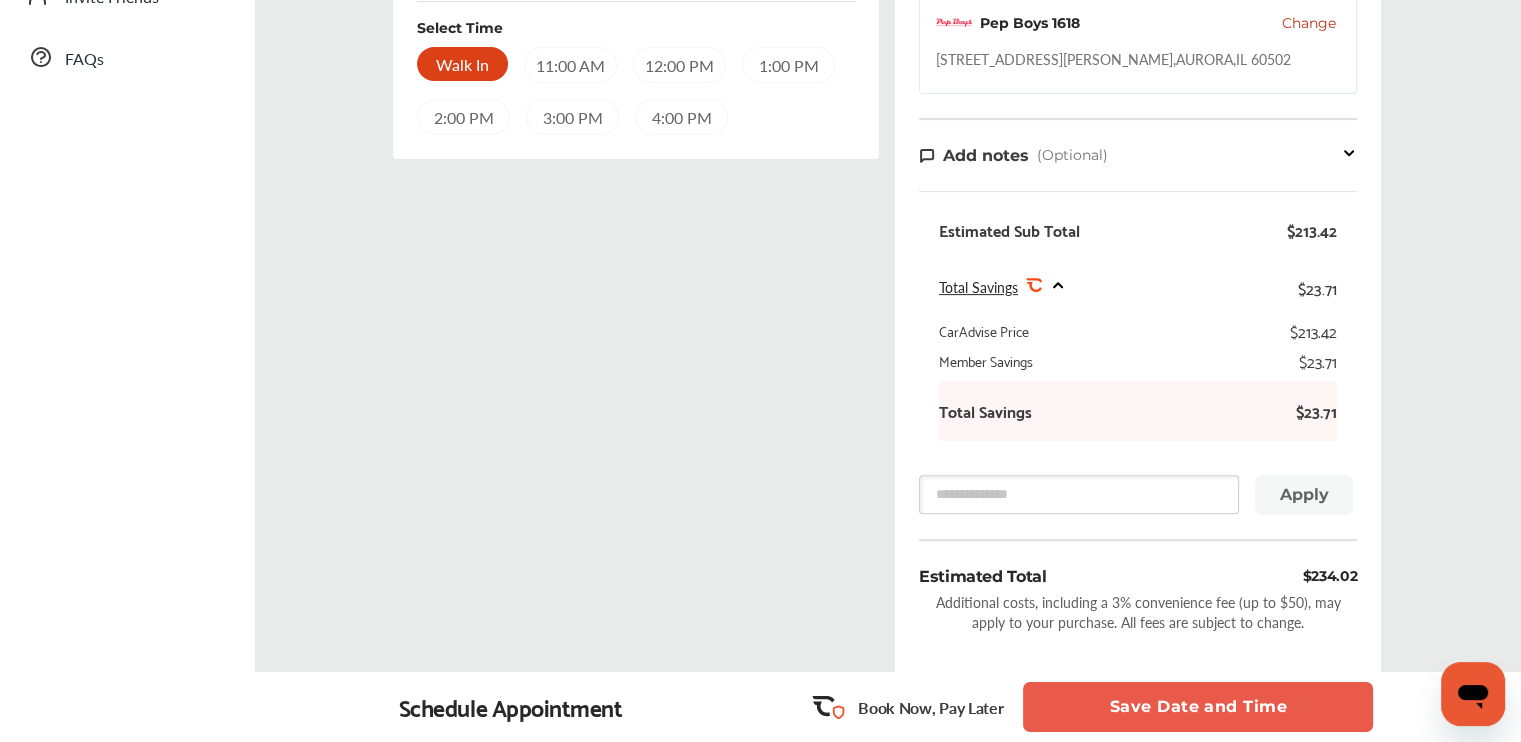 click 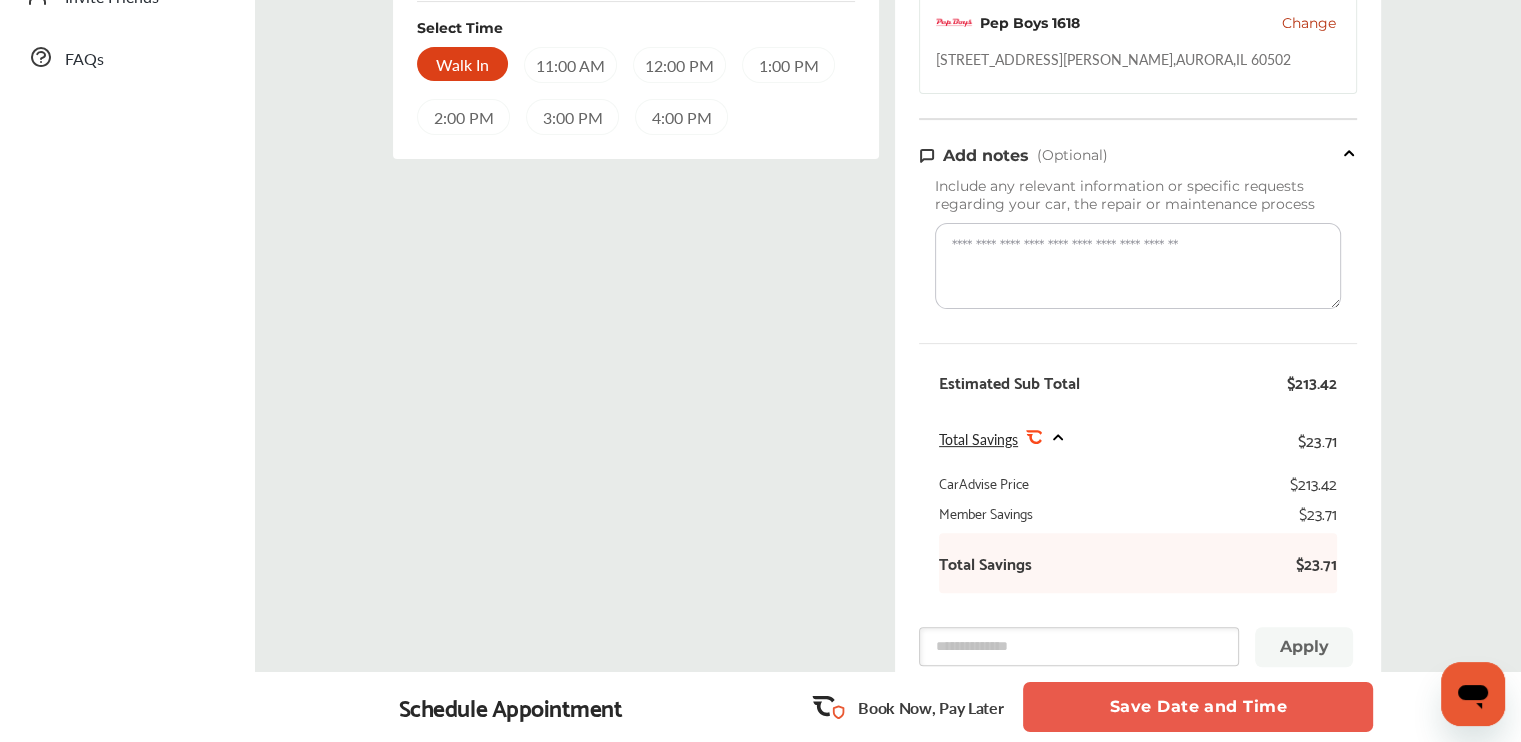 click at bounding box center (1138, 266) 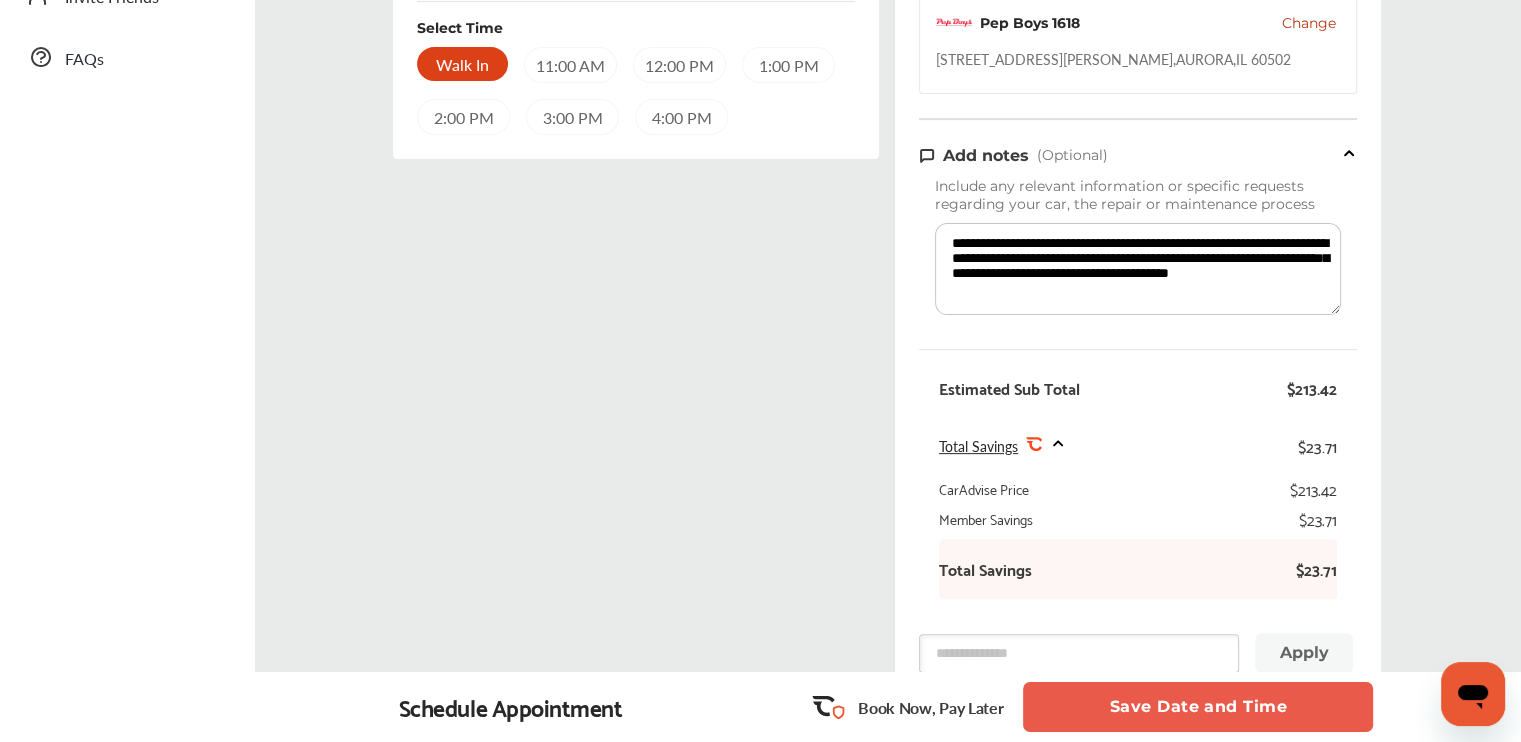 scroll, scrollTop: 5, scrollLeft: 0, axis: vertical 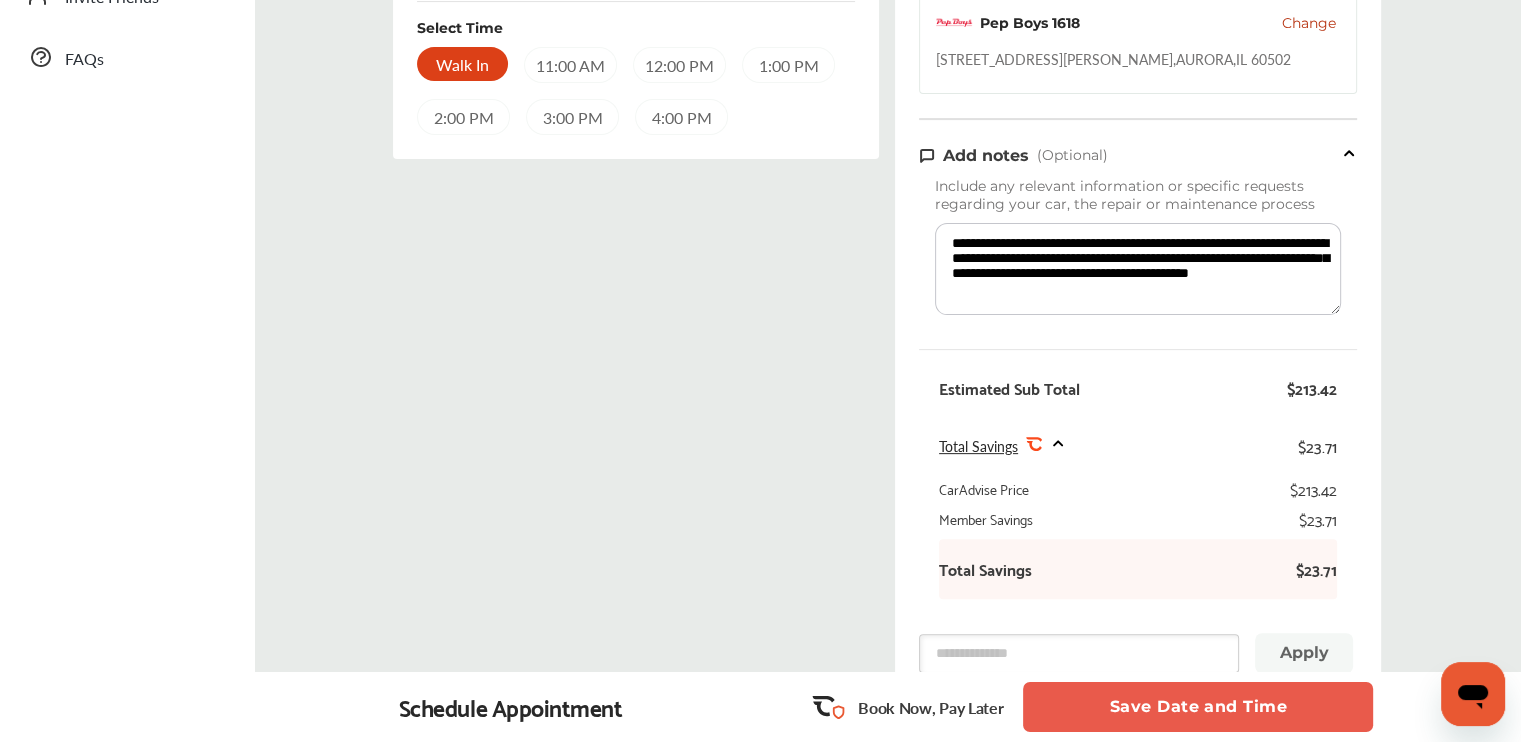 click on "**********" at bounding box center [1138, 269] 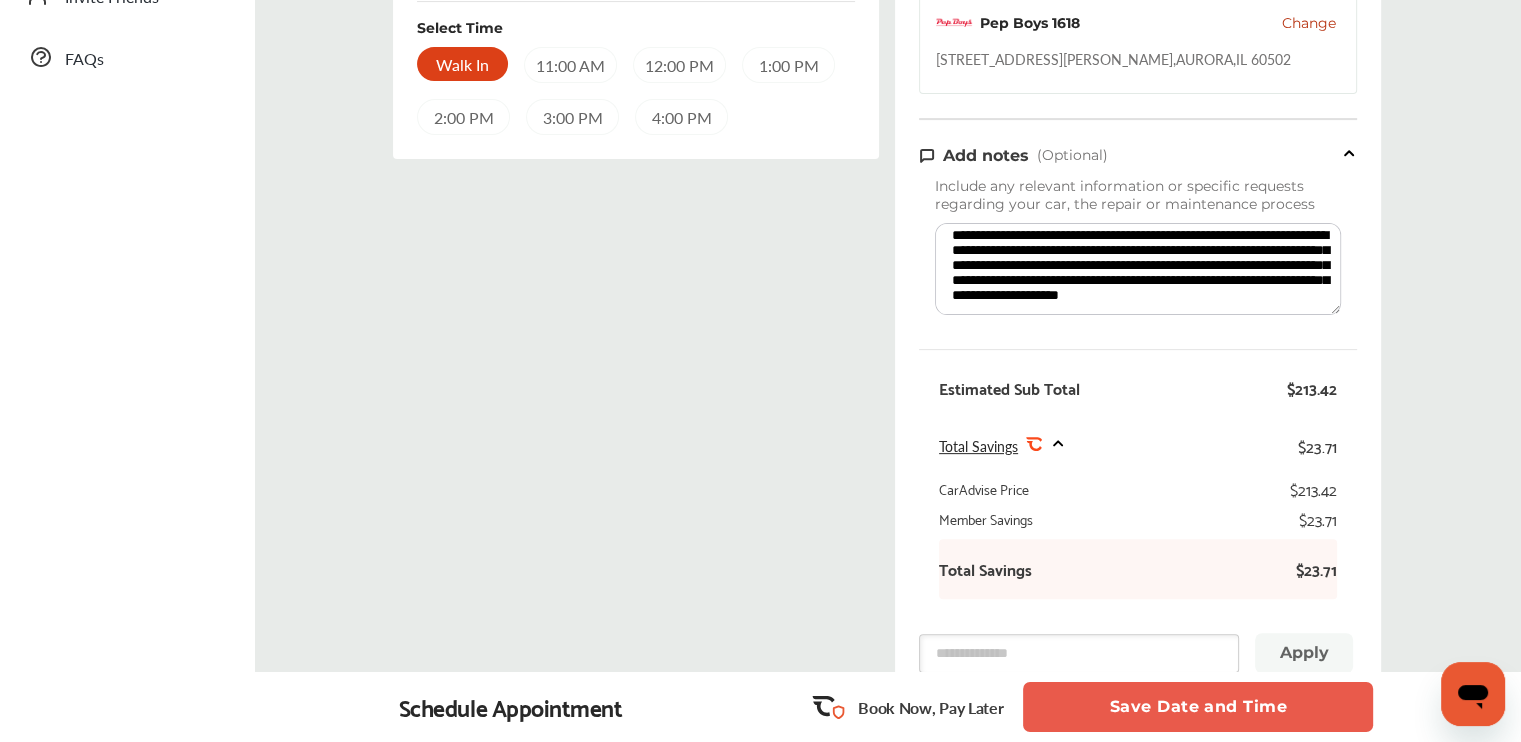 scroll, scrollTop: 50, scrollLeft: 0, axis: vertical 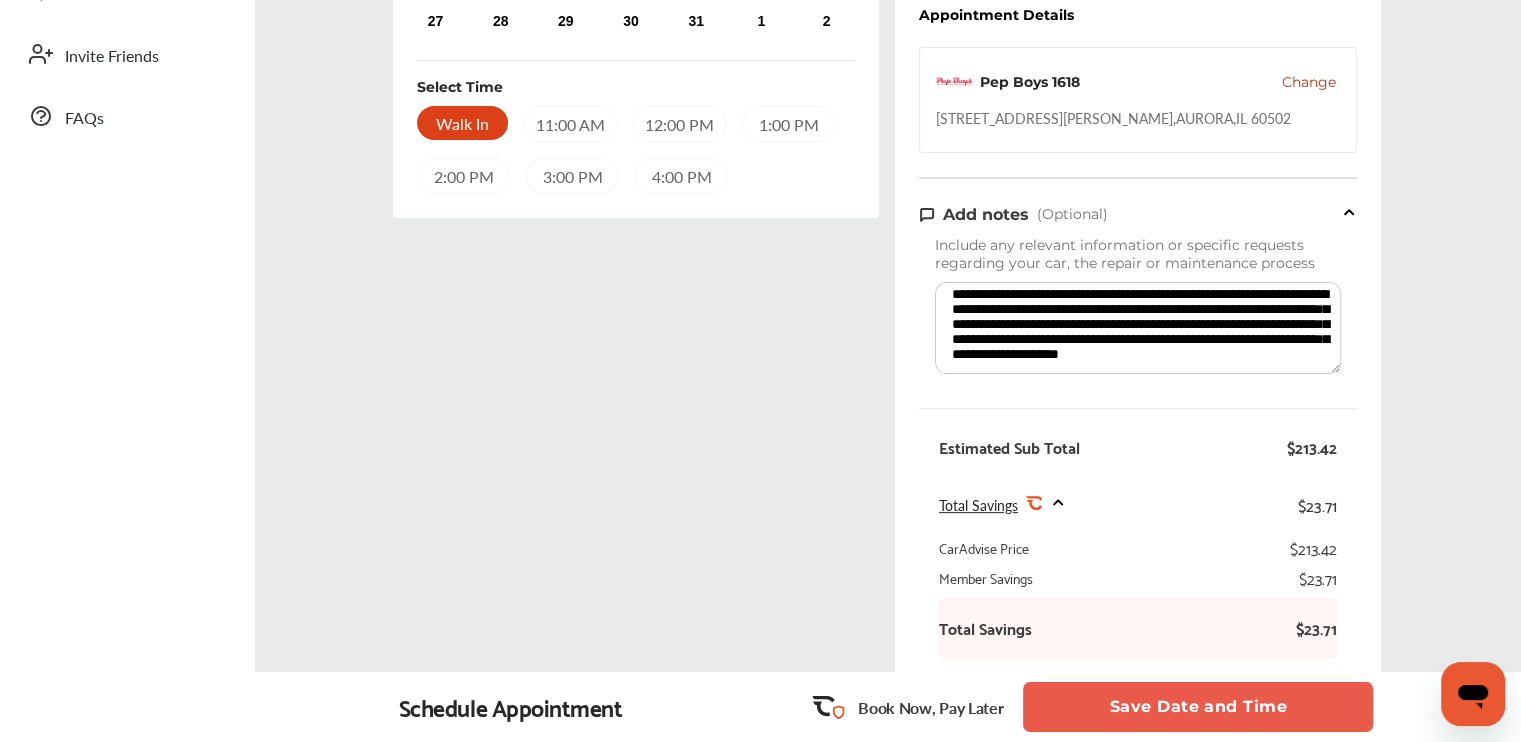 click on "**********" at bounding box center [1138, 328] 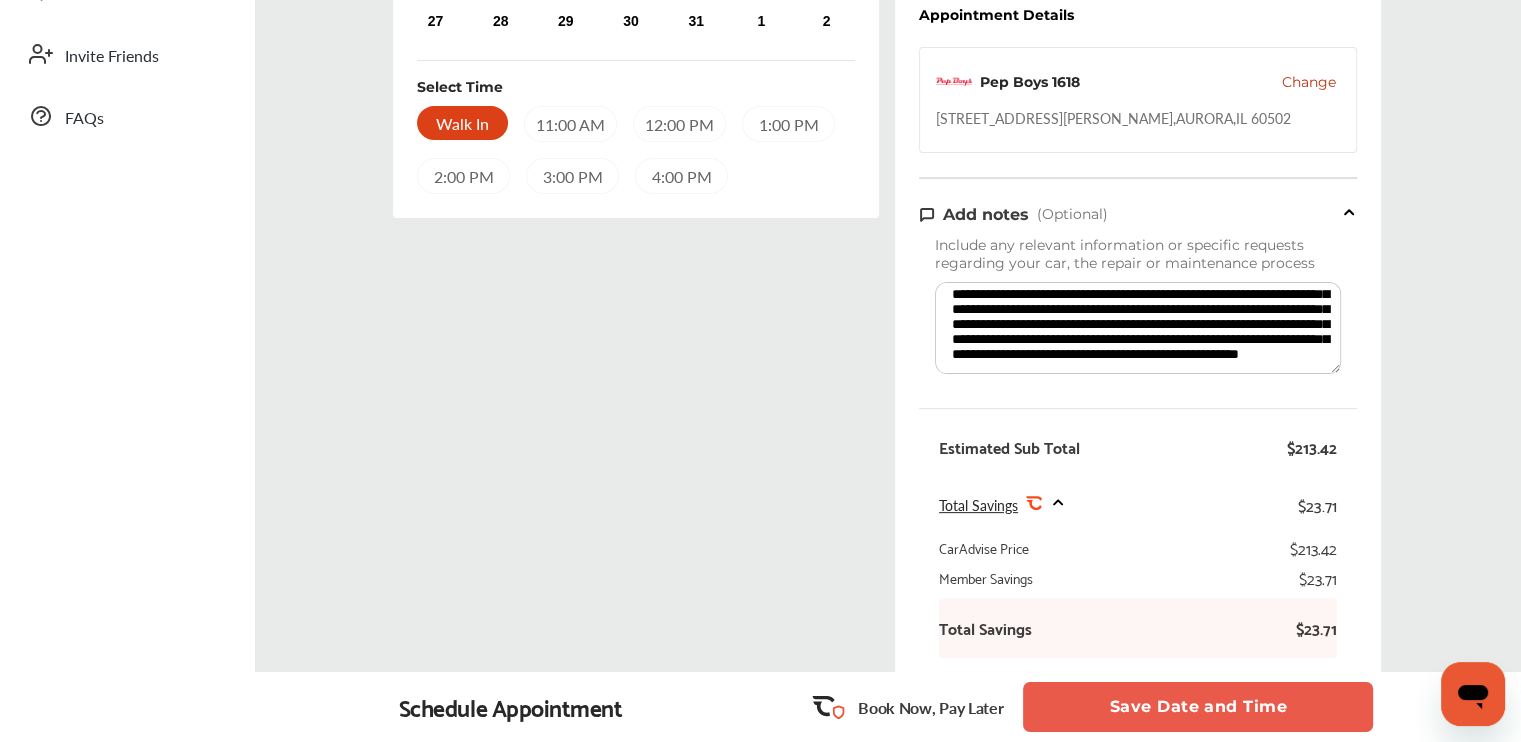 scroll, scrollTop: 89, scrollLeft: 0, axis: vertical 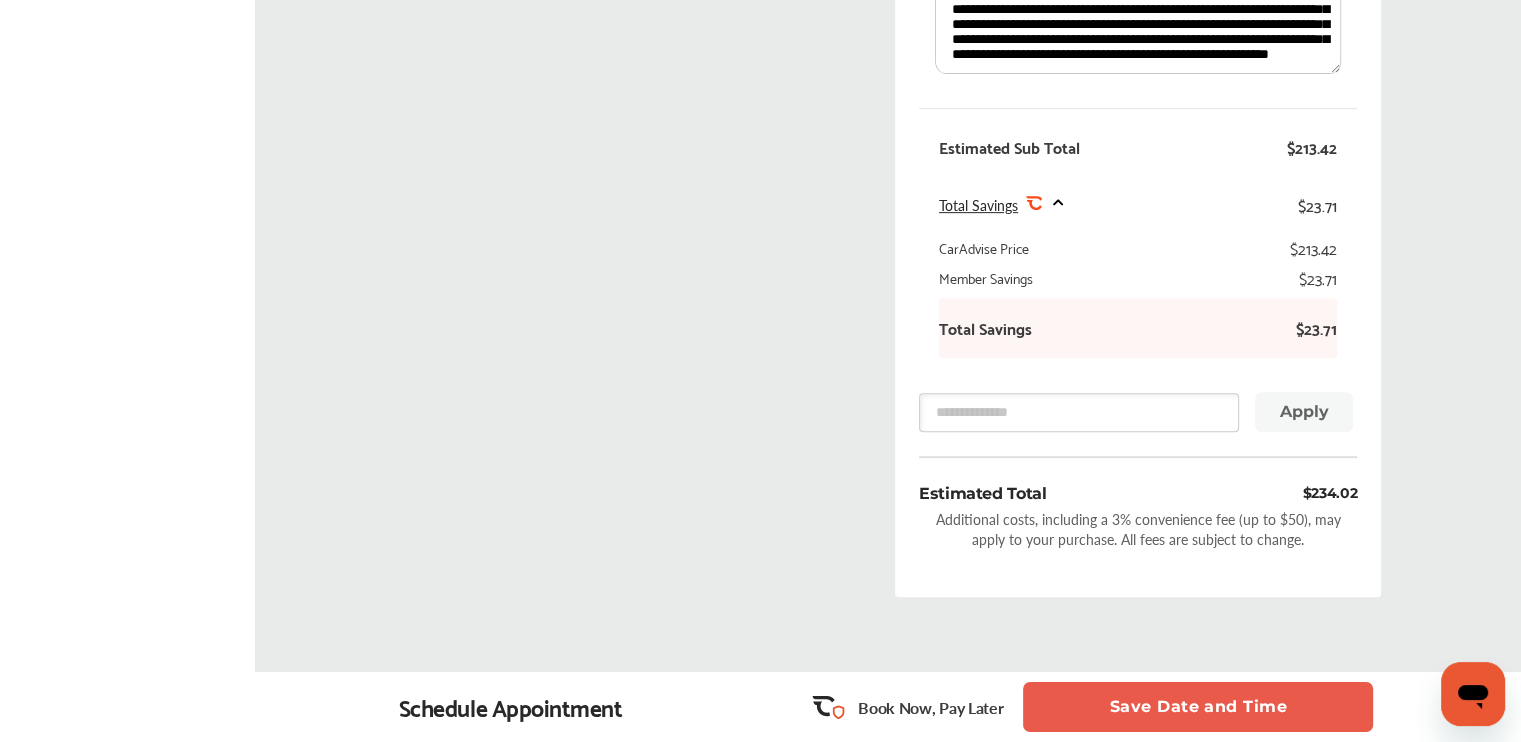 type on "**********" 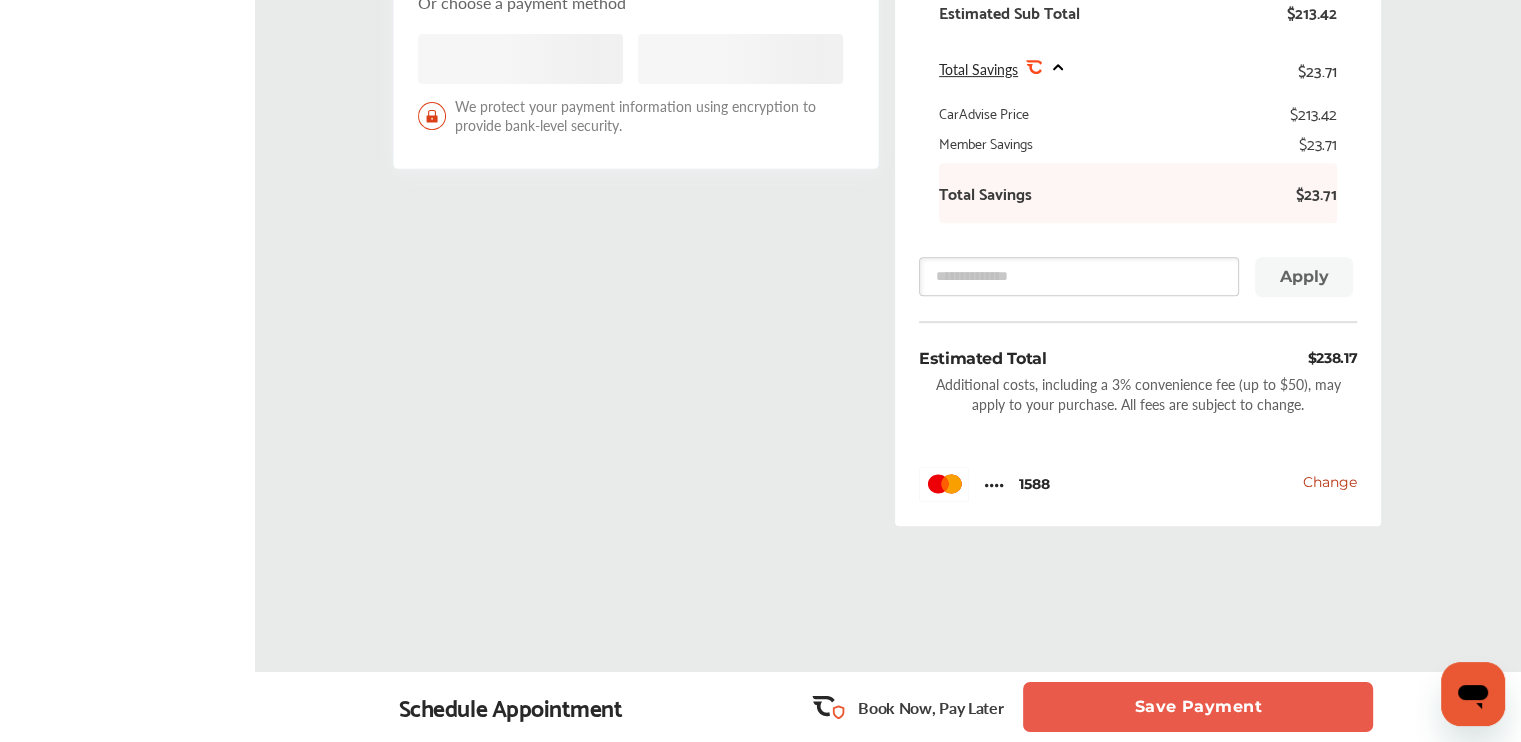 scroll, scrollTop: 0, scrollLeft: 0, axis: both 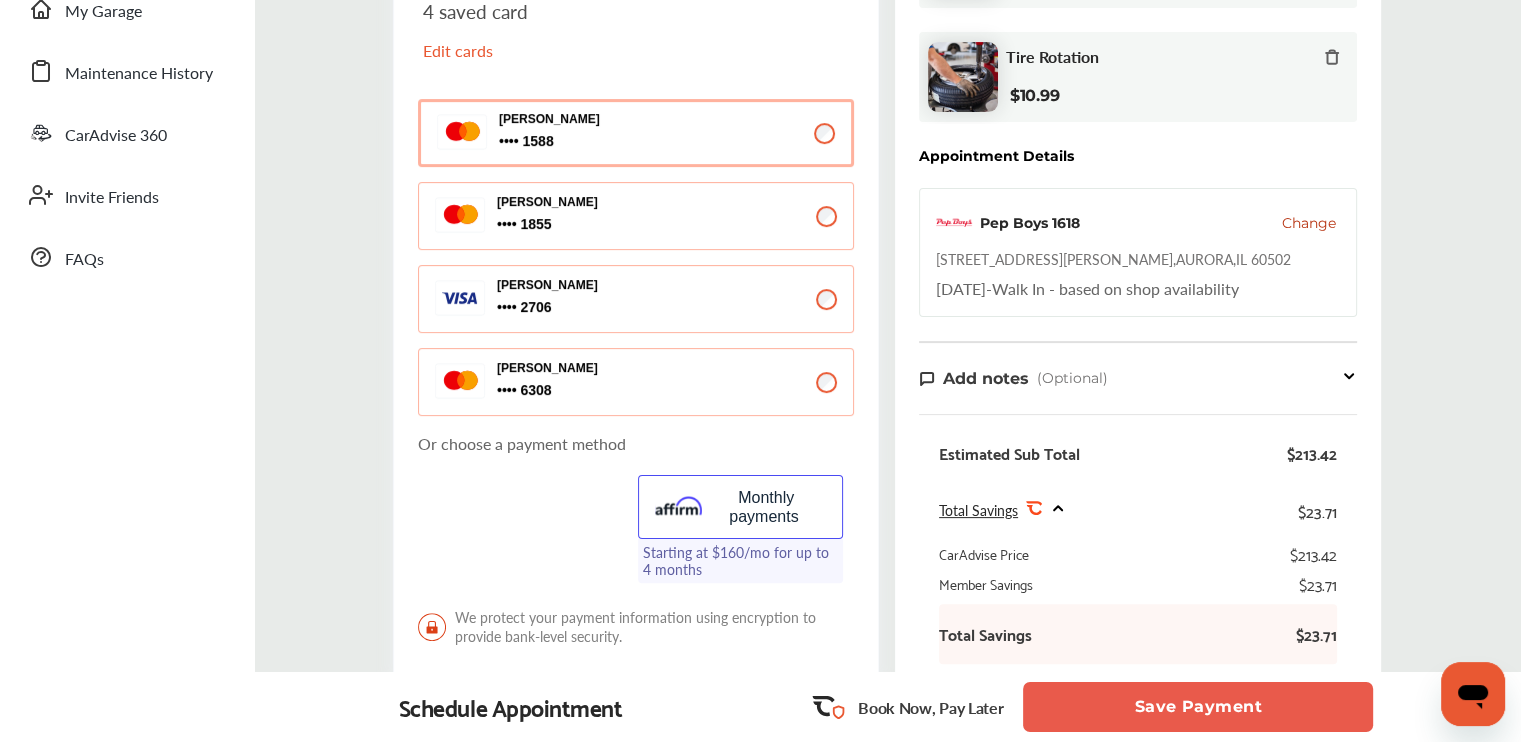 click on "Save Payment" at bounding box center [1198, 707] 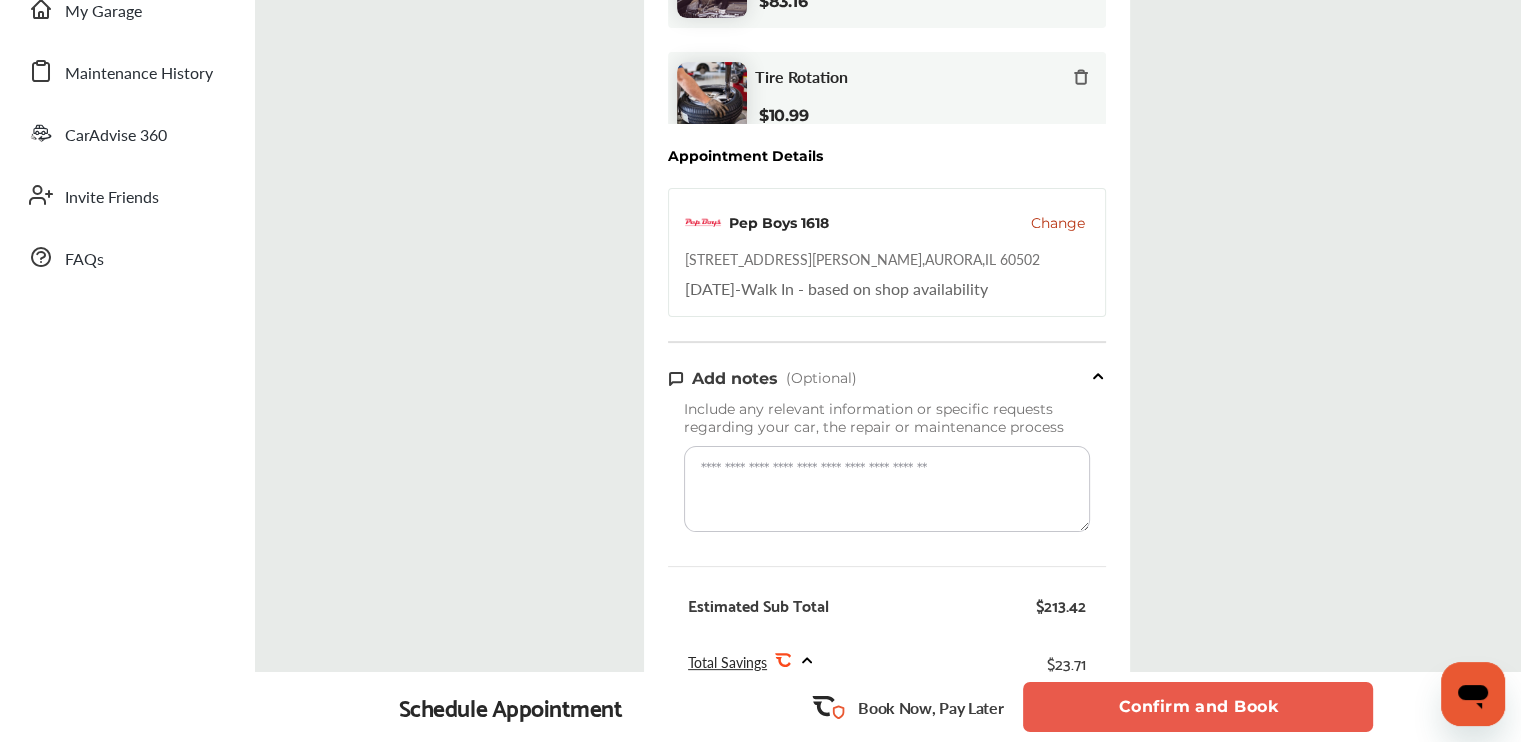 scroll, scrollTop: 0, scrollLeft: 0, axis: both 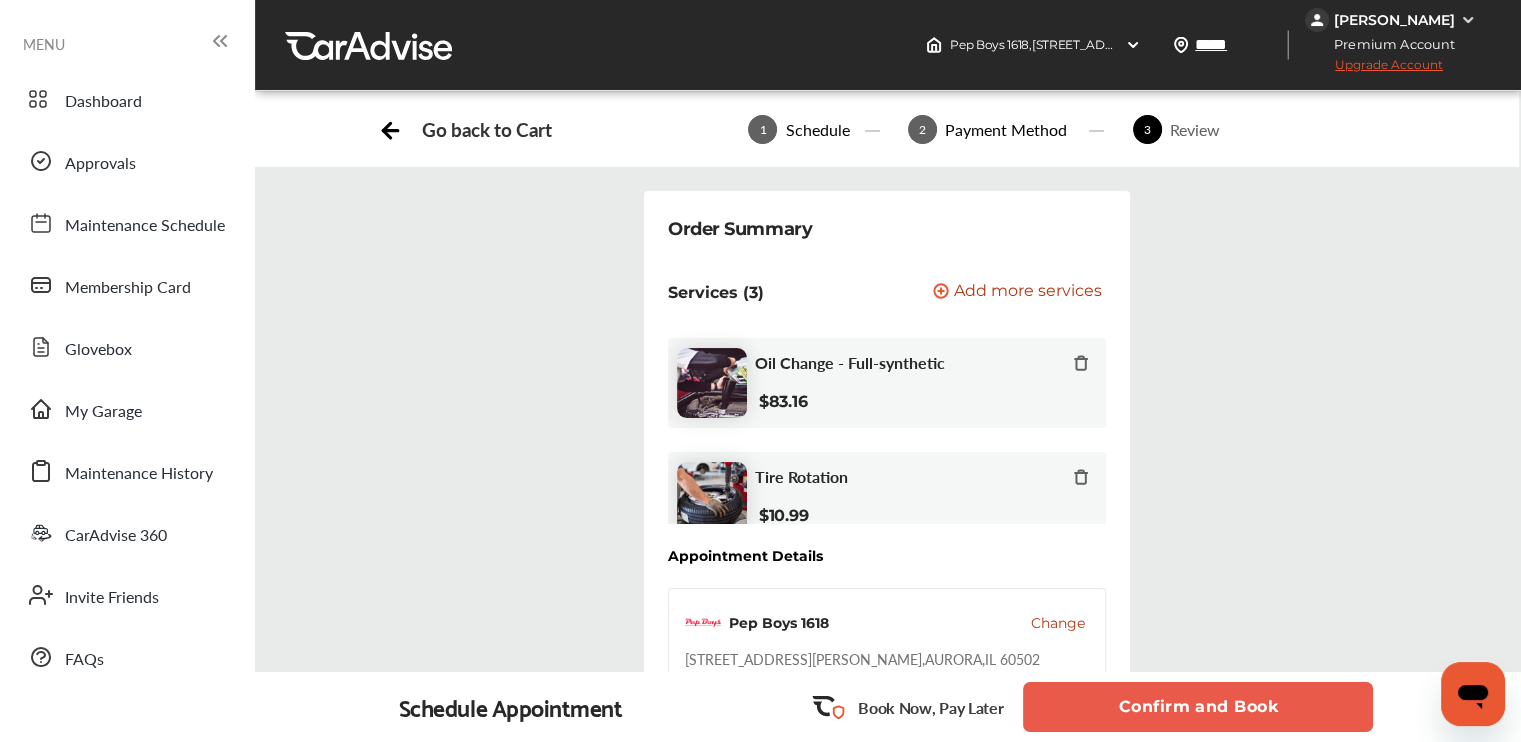 click on "Confirm and Book" at bounding box center [1198, 707] 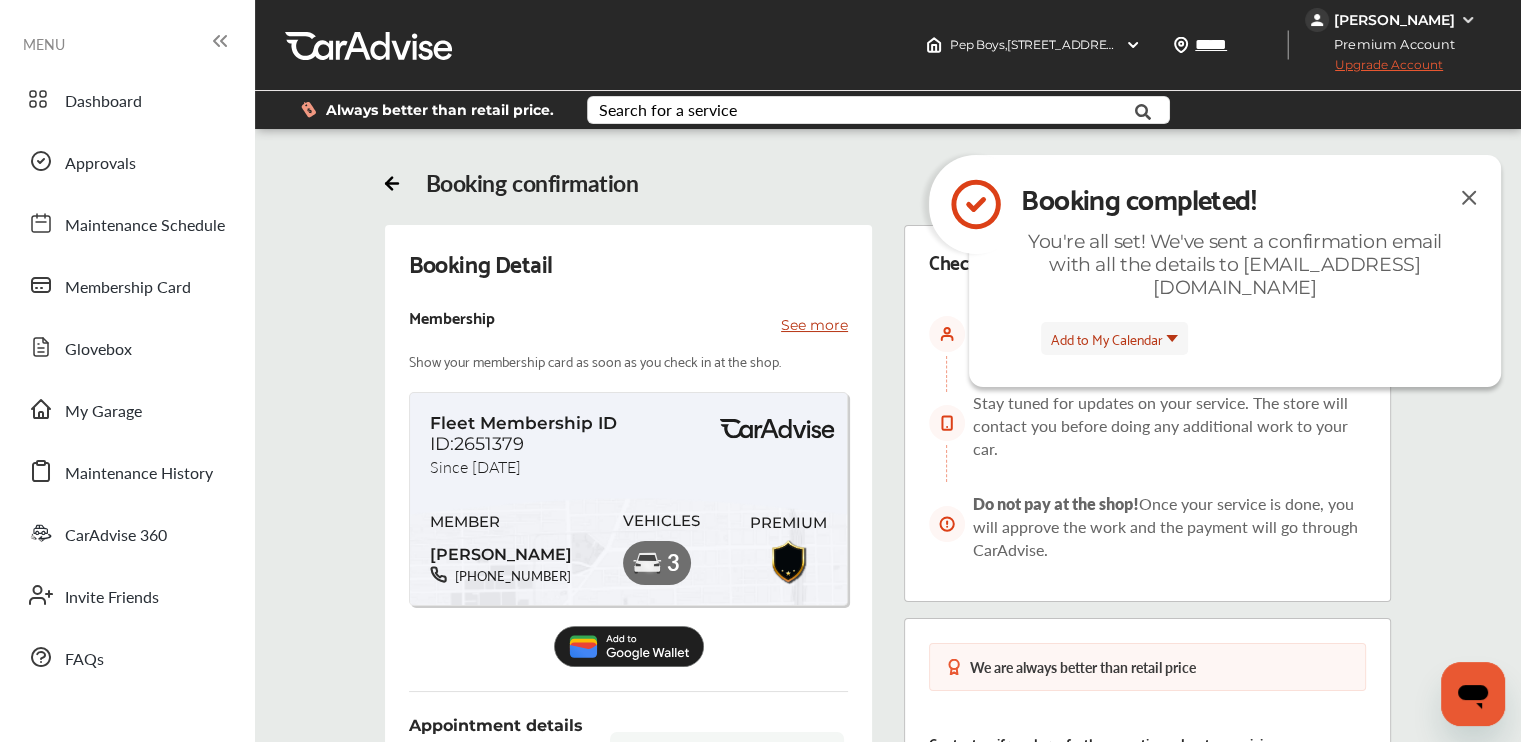 click at bounding box center [1469, 197] 